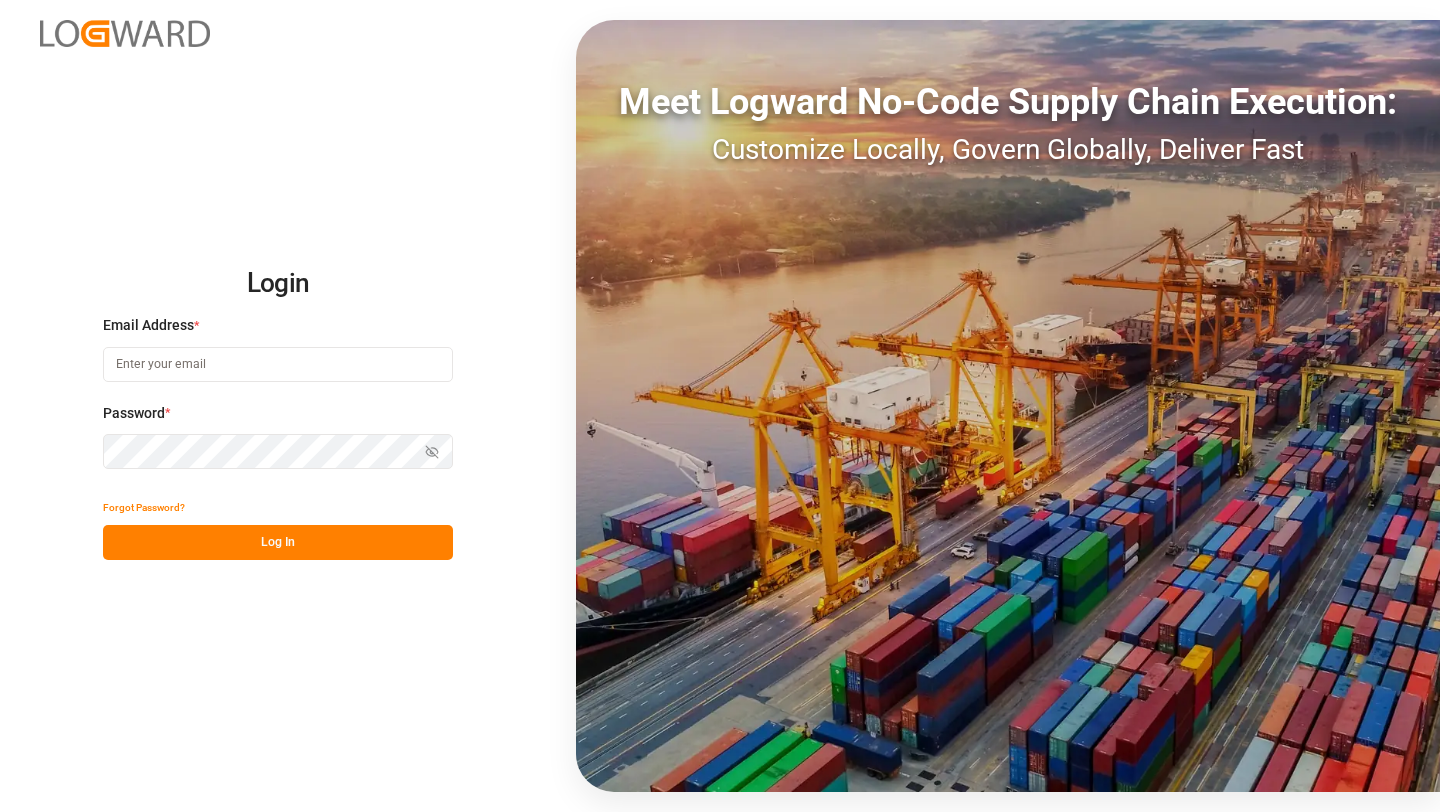 scroll, scrollTop: 0, scrollLeft: 0, axis: both 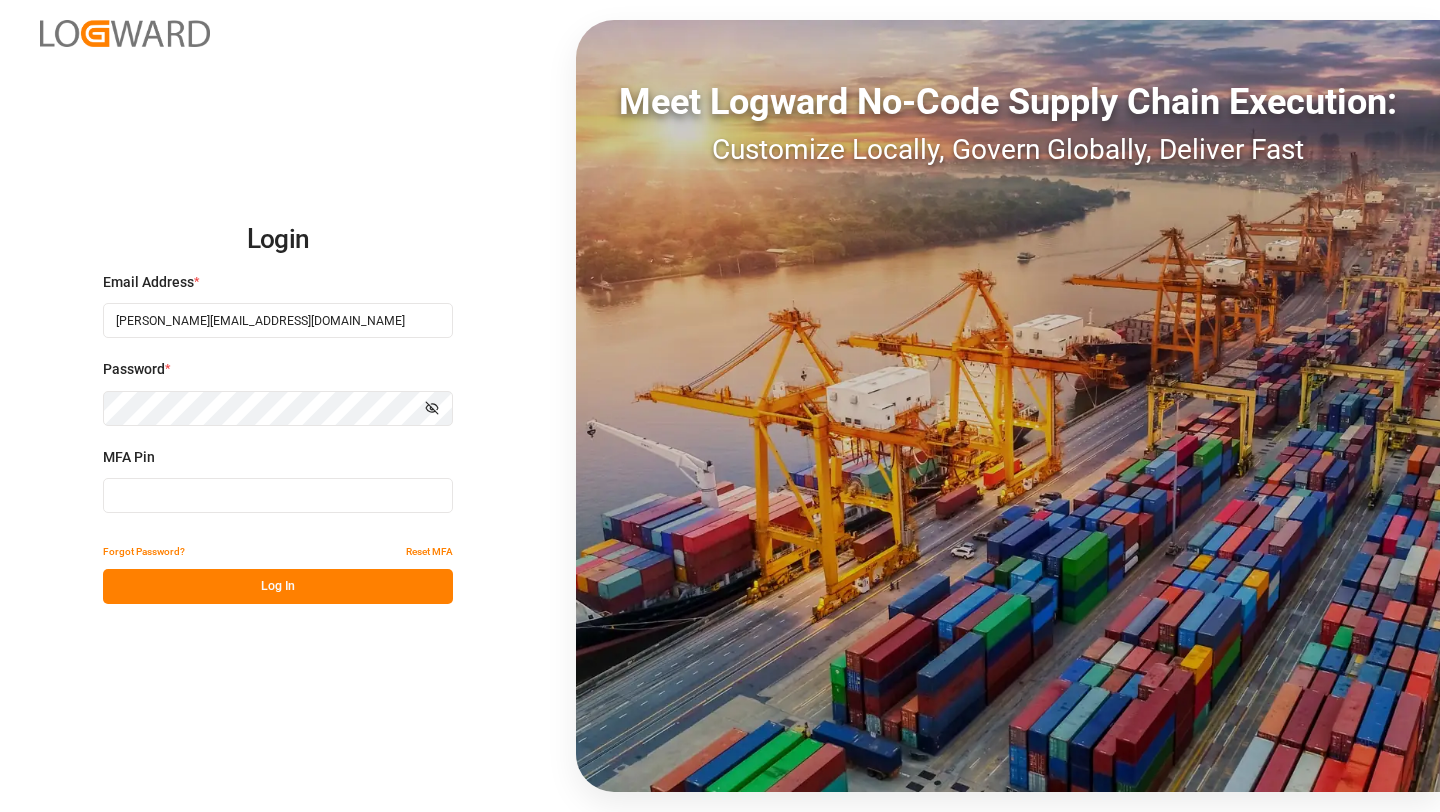 type on "139102" 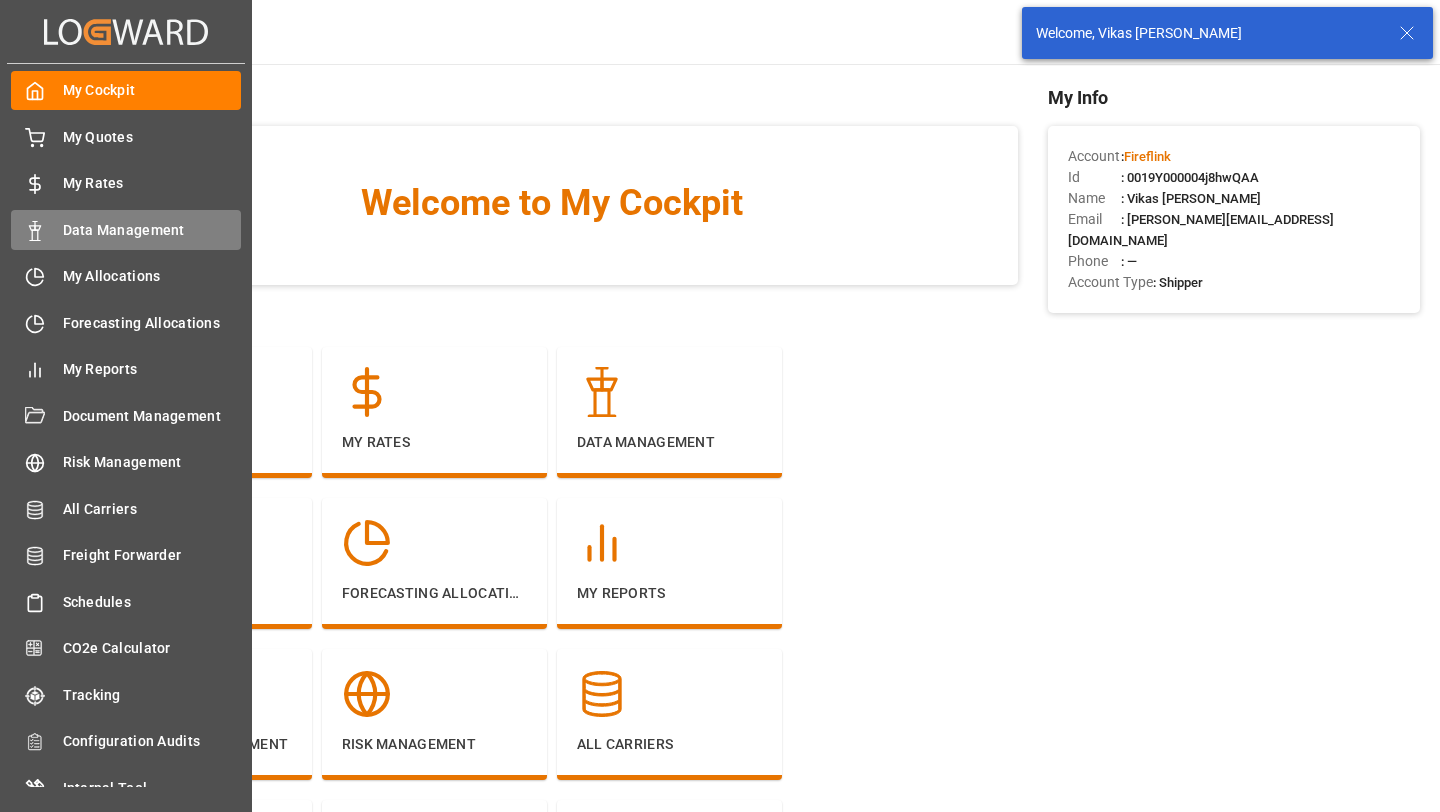 click on "Data Management Data Management" at bounding box center [126, 229] 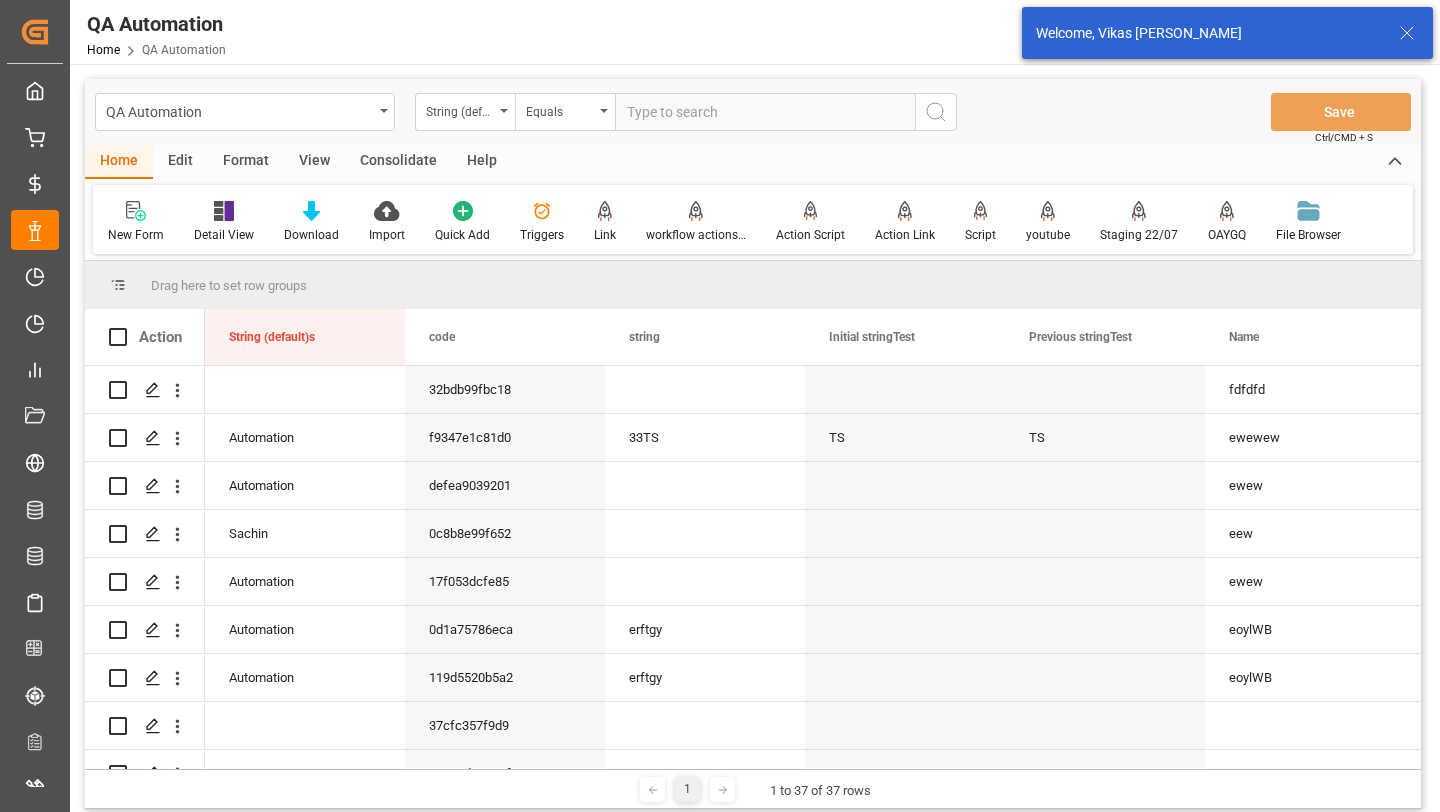 click on "QA Automation" at bounding box center (239, 110) 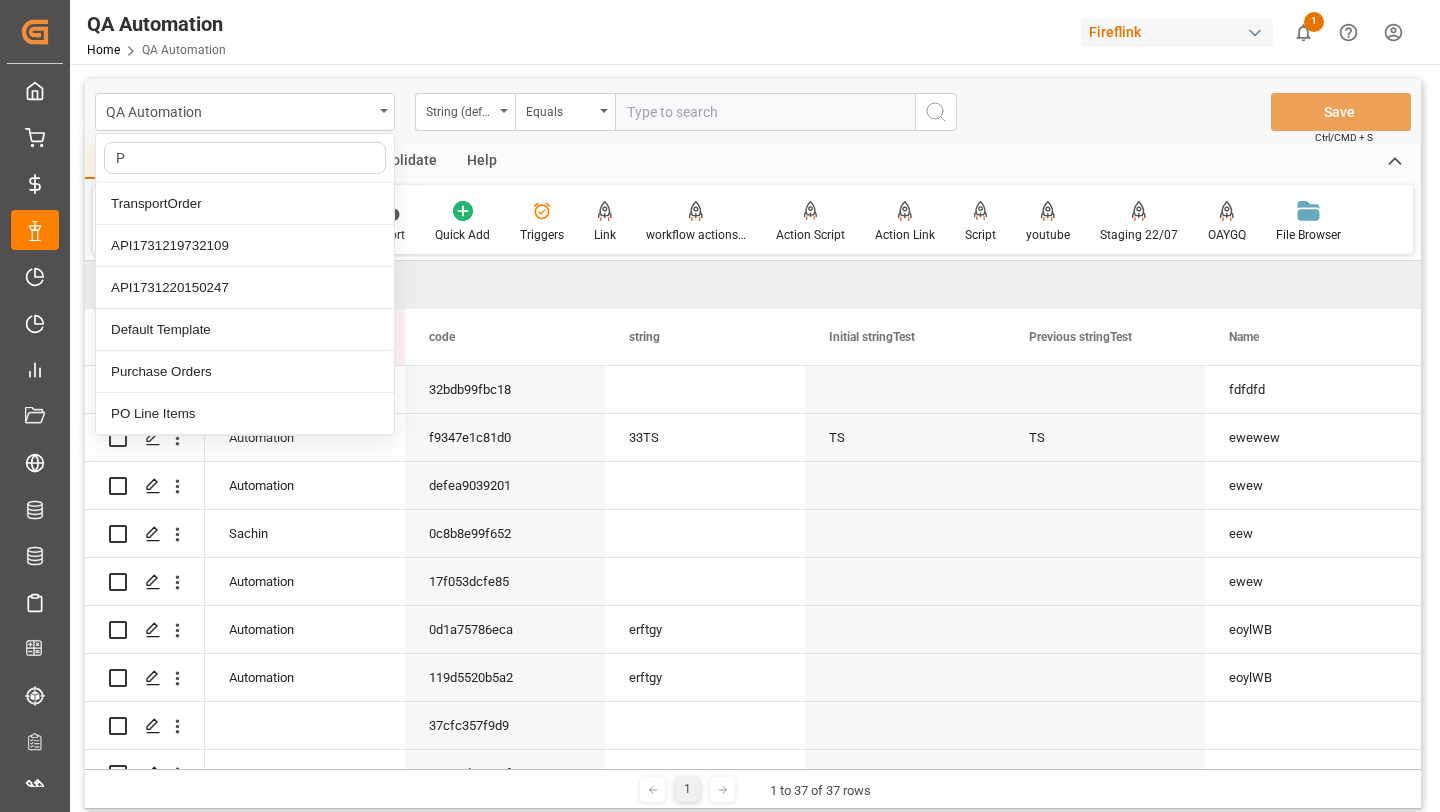 type on "Po" 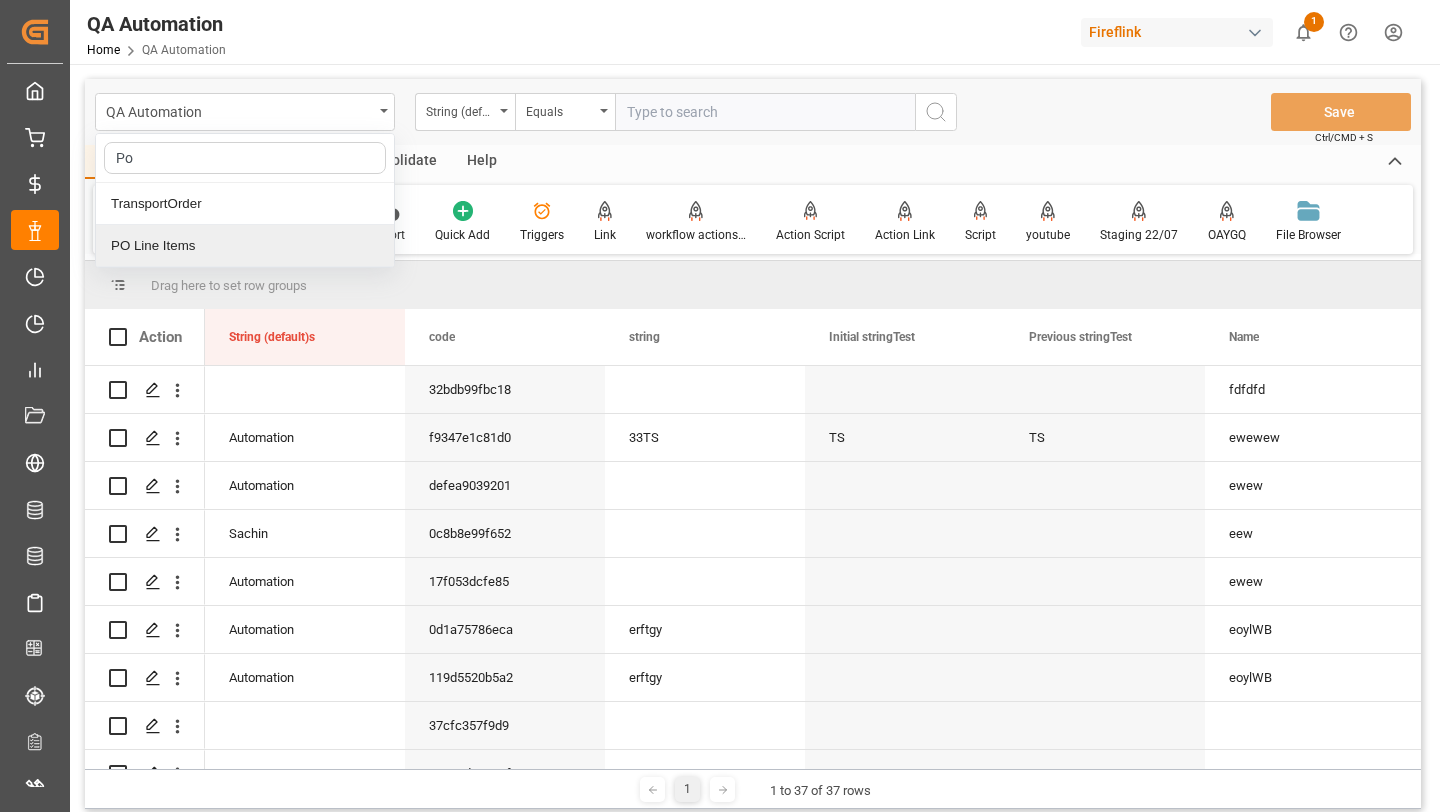 click on "PO Line Items" at bounding box center [245, 246] 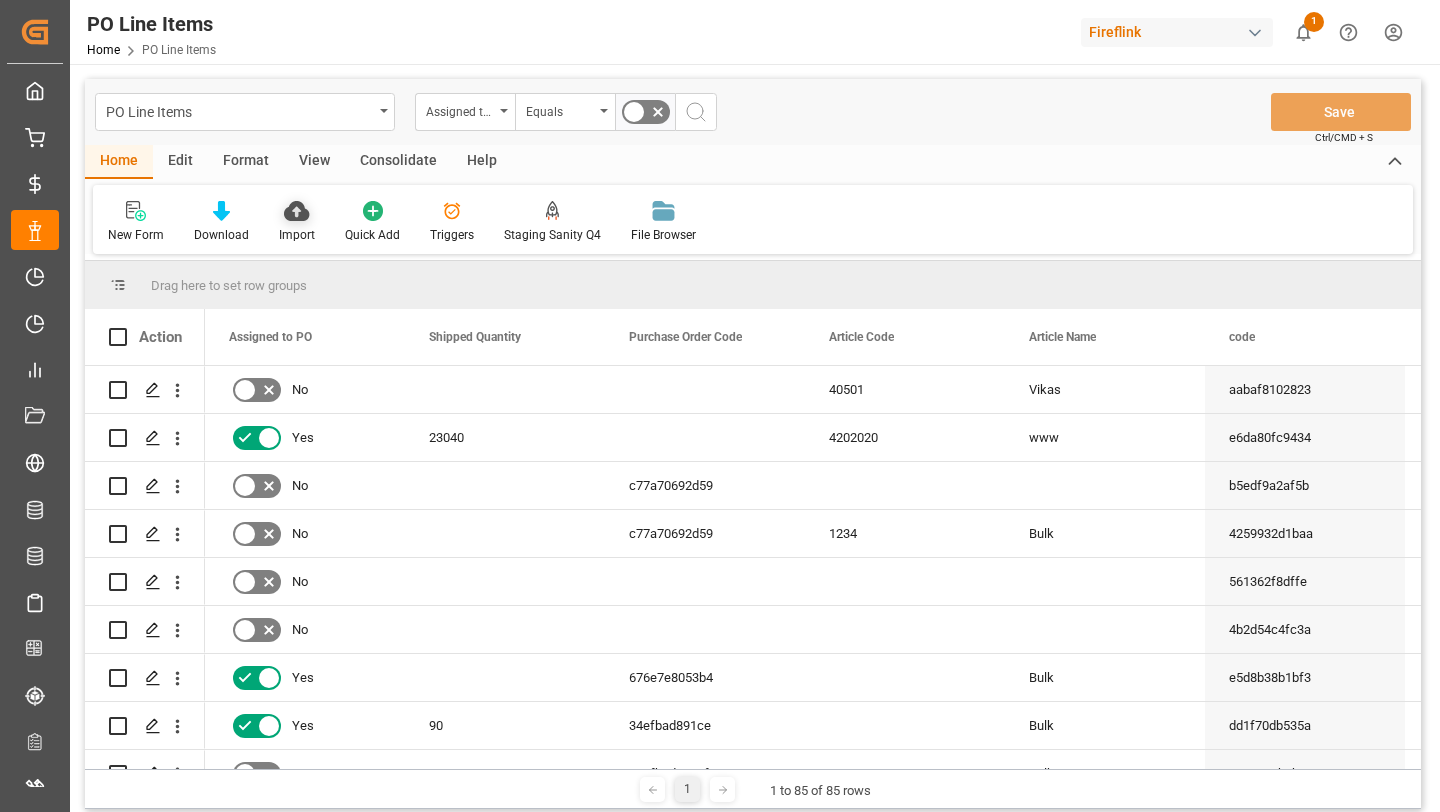 click 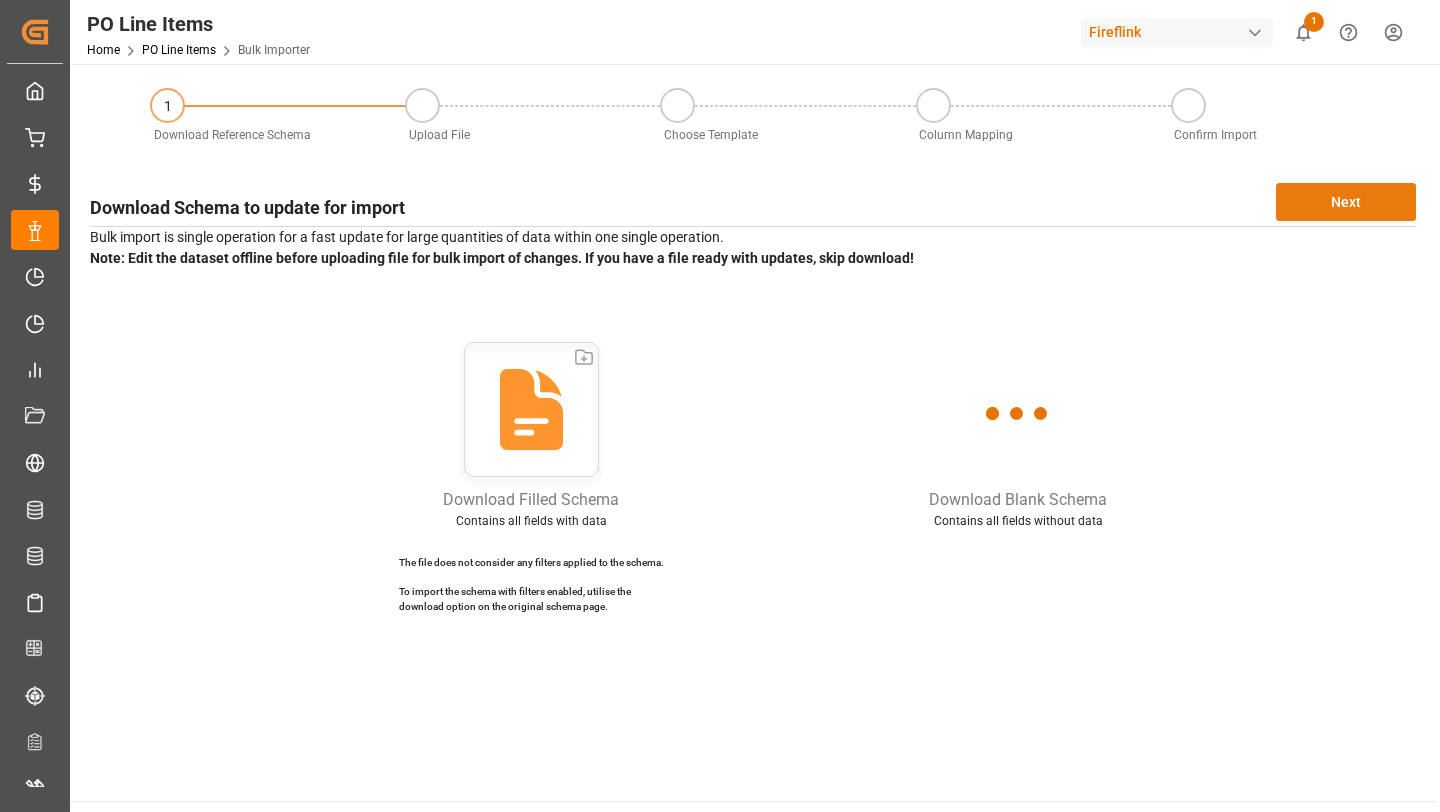 click on "Next" at bounding box center (1346, 202) 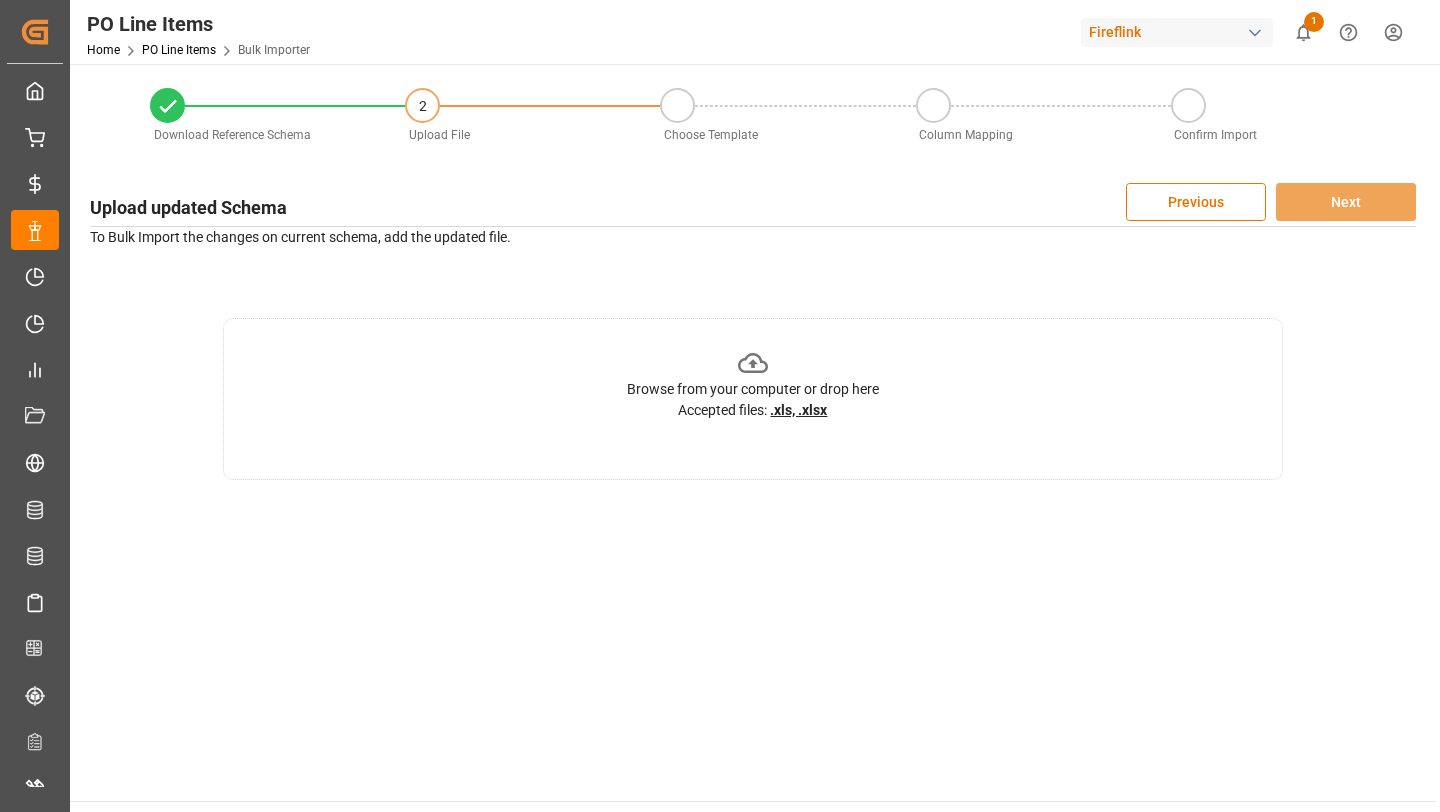 click on "Browse from your computer or drop here Accepted files:   .xls, .xlsx" at bounding box center (753, 399) 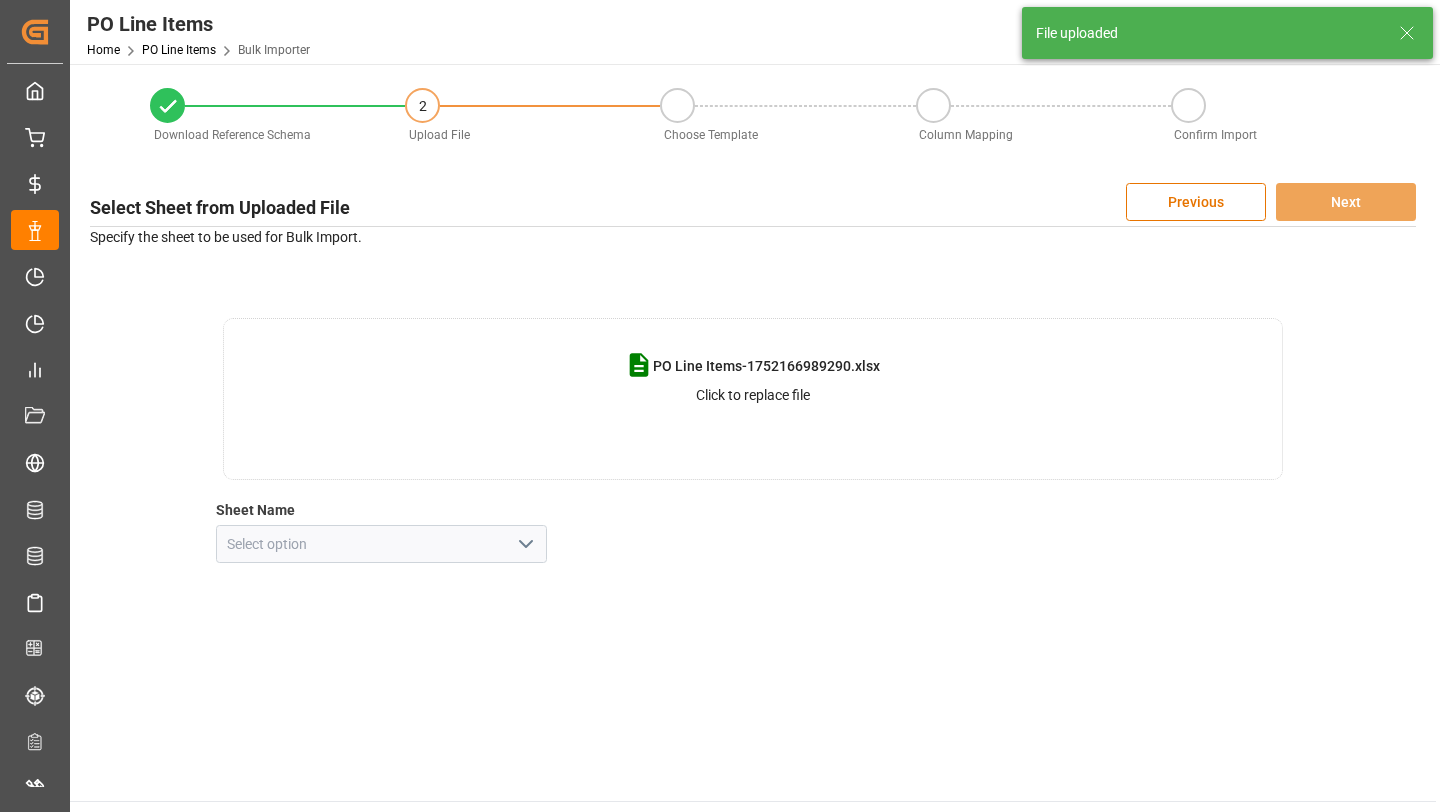 click 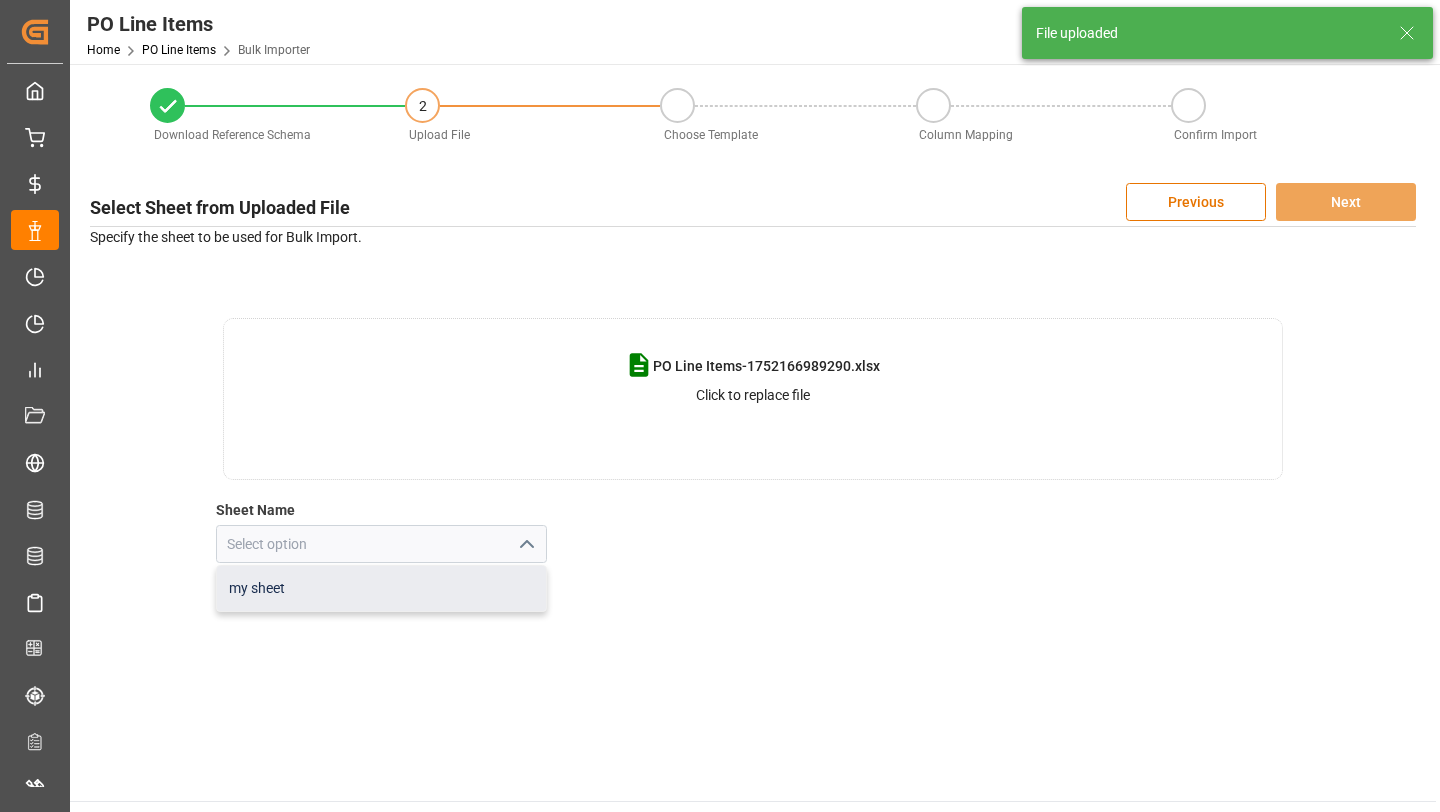 click on "my sheet" at bounding box center (382, 588) 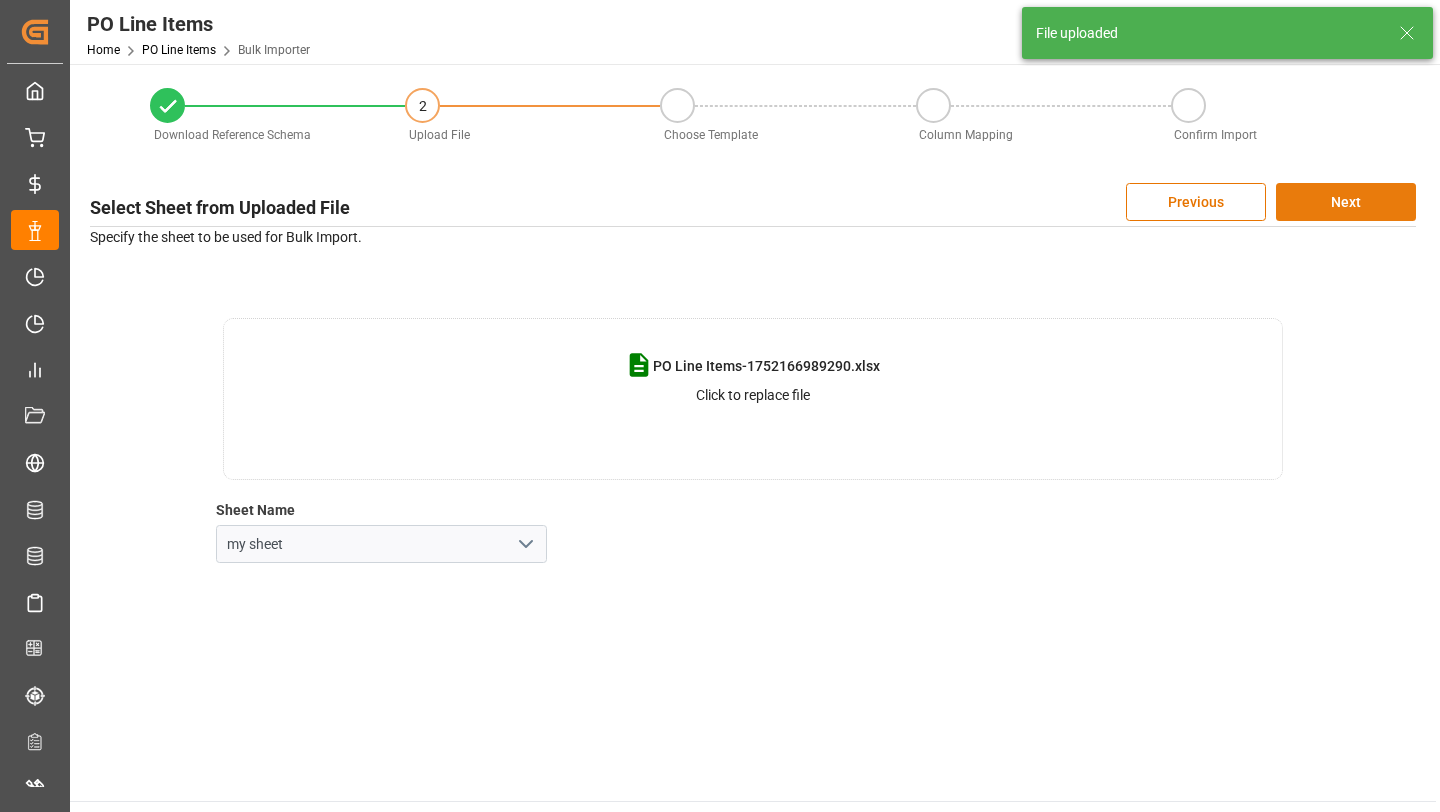 click on "Next" at bounding box center [1346, 202] 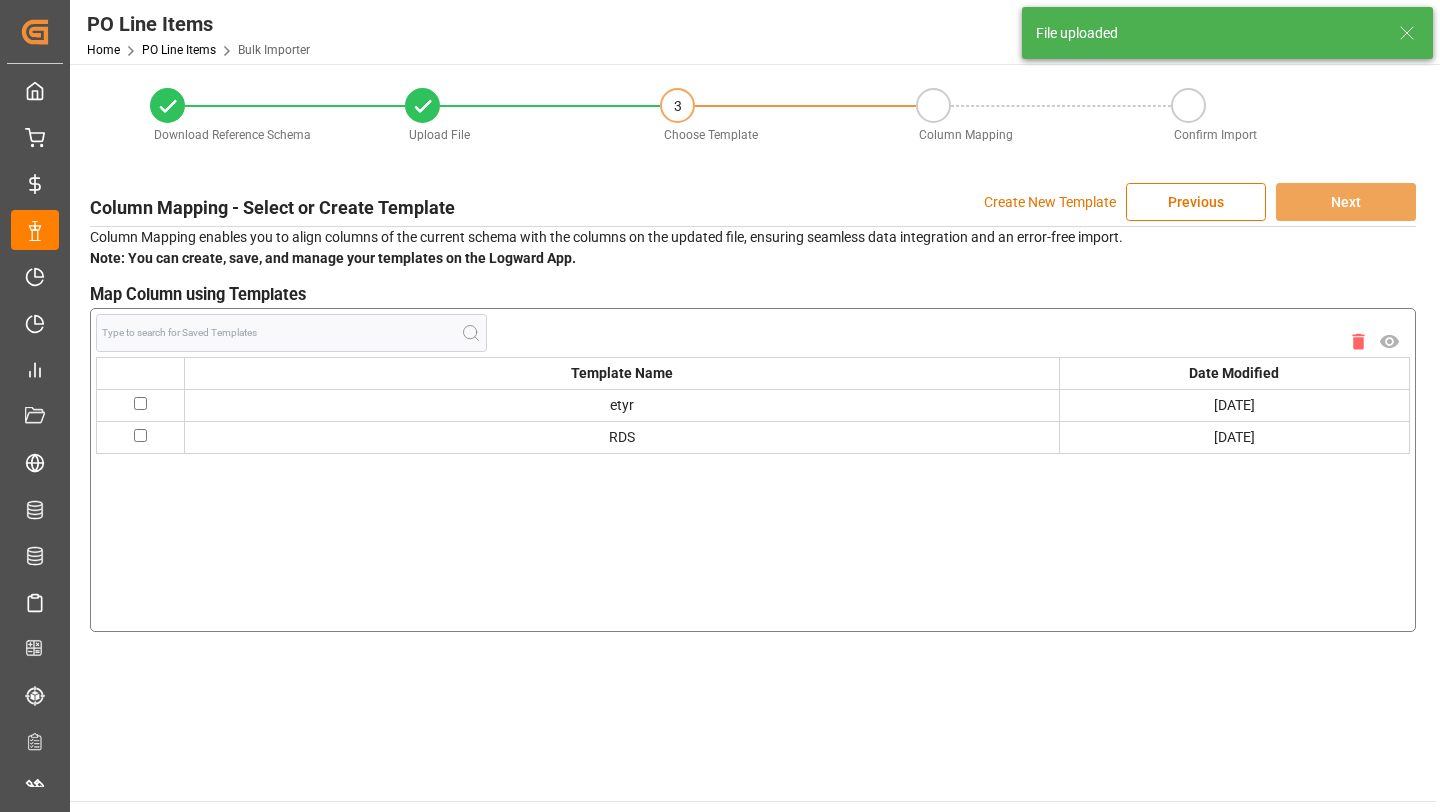 click at bounding box center (140, 435) 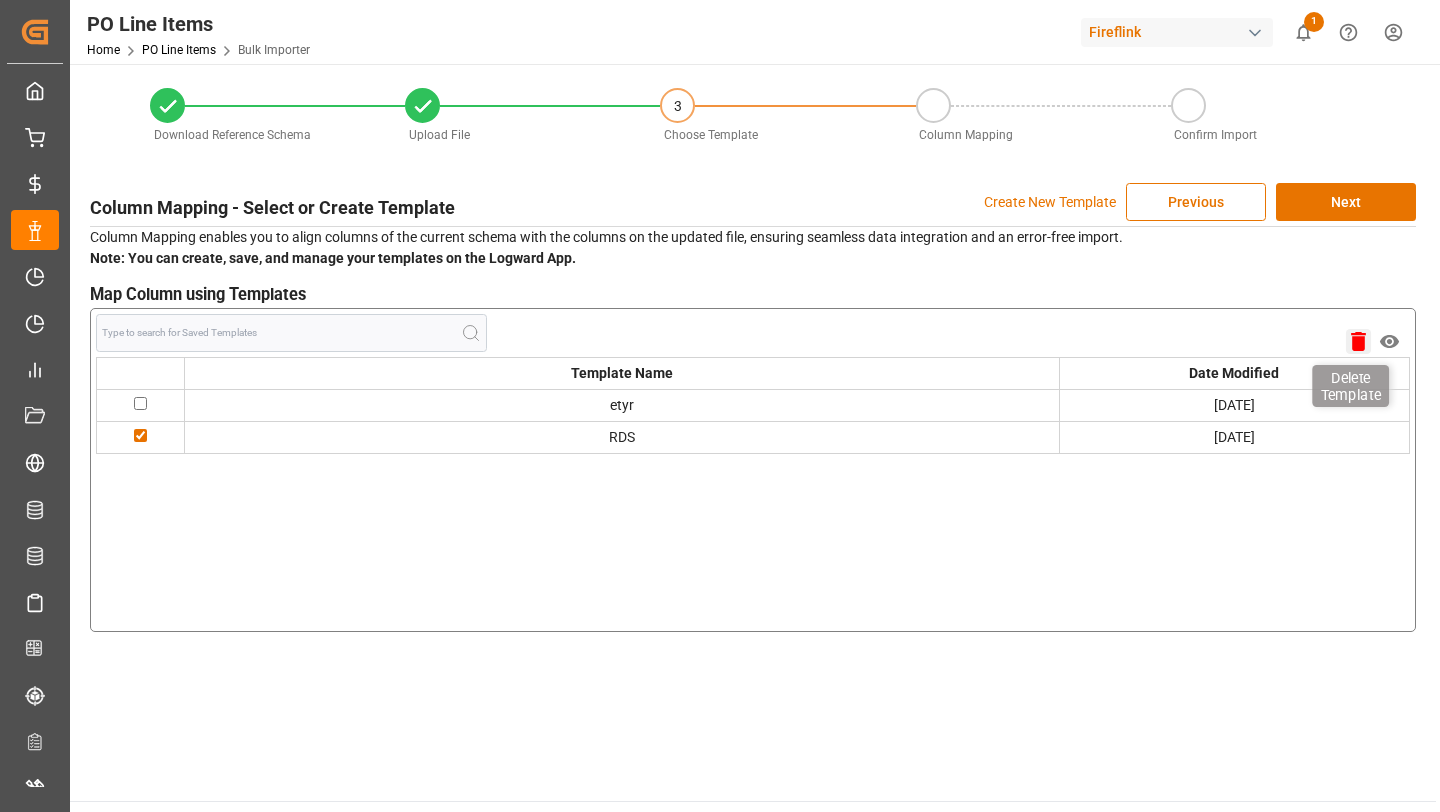 click 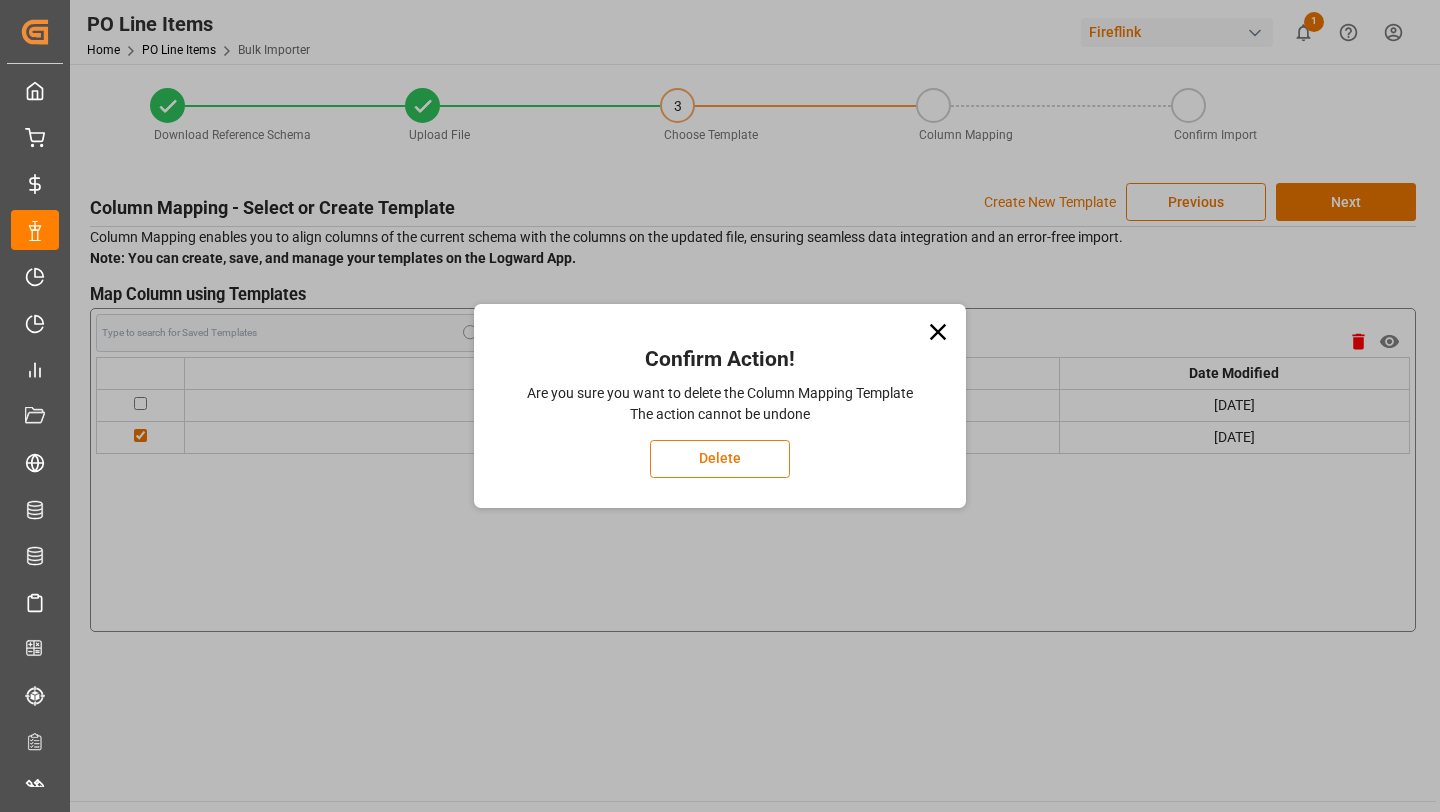 click on "Delete" at bounding box center (720, 459) 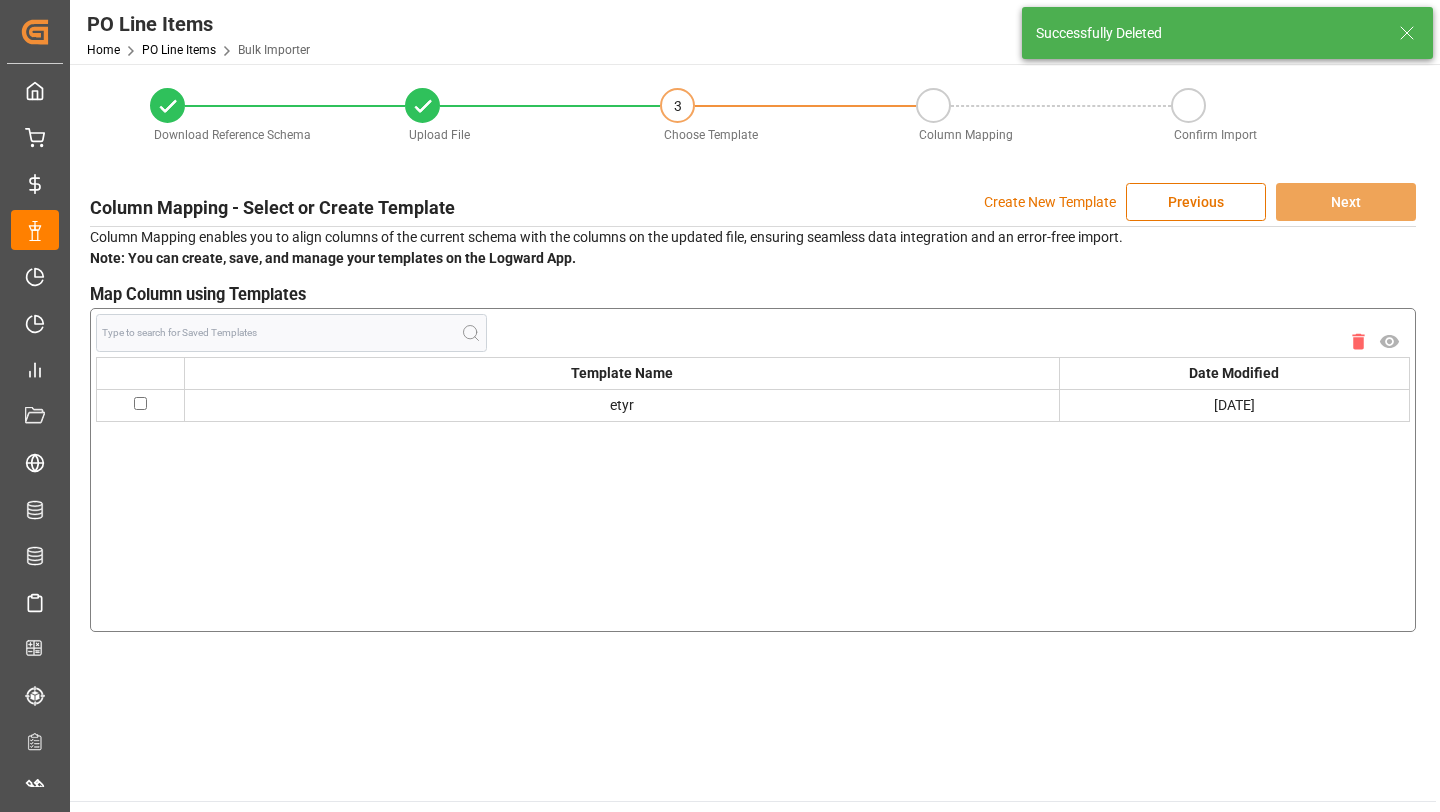 click 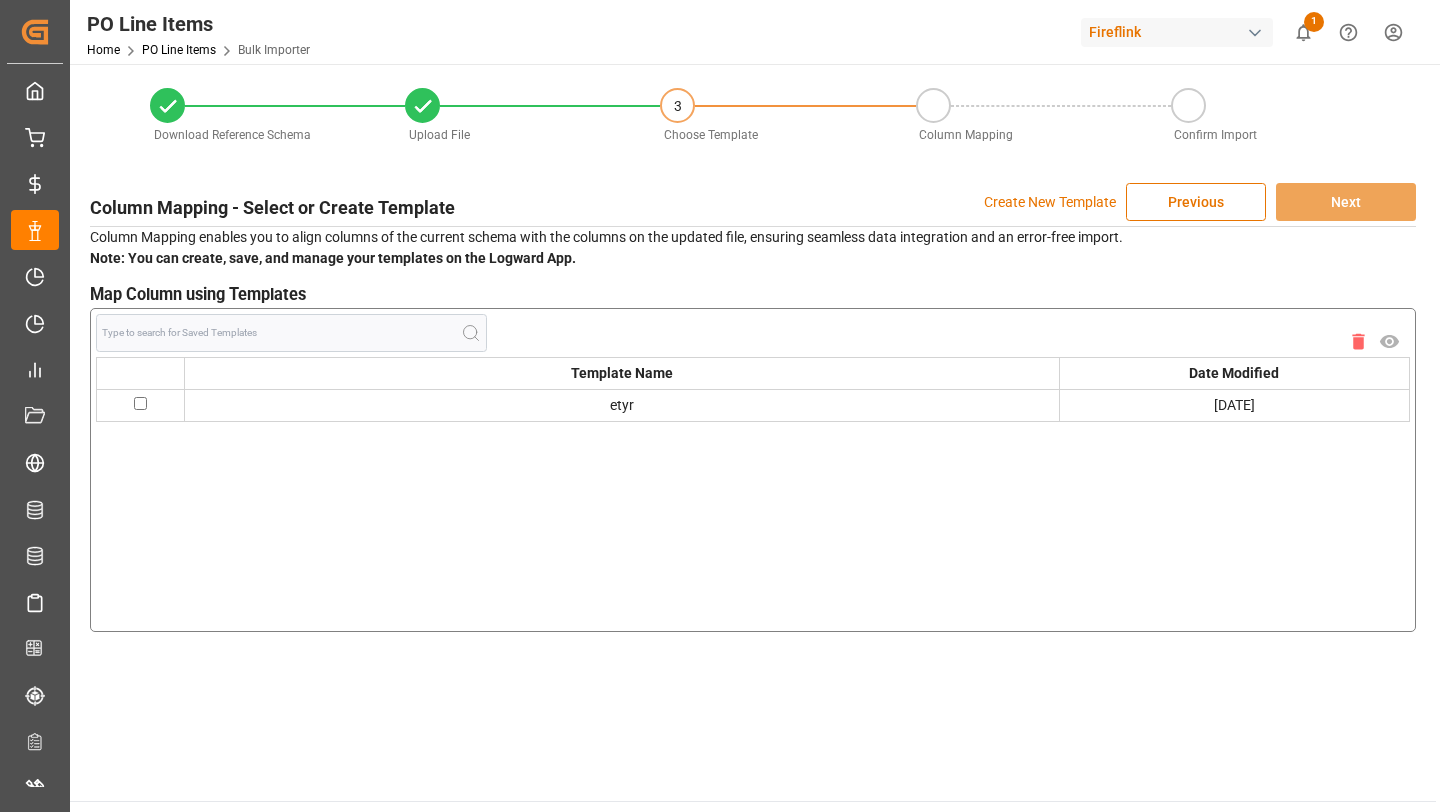 click on "Created by potrace 1.15, written by Peter Selinger 2001-2017 Created by potrace 1.15, written by Peter Selinger 2001-2017 My Cockpit My Cockpit My Quotes My Quotes My Rates My Rates Data Management Data Management My Allocations My Allocations Forecasting Allocations Forecasting Allocations My Reports My Reports Document Management Document Management Risk Management Risk Management All Carriers All Carriers Freight Forwarder Freight Forwarder Schedules Schedules CO2e Calculator CO2e Calculator Tracking Tracking Configuration Audits Configuration Audits Internal Tool Internal Tool Back to main menu PO Line Items Home PO Line Items Bulk Importer Fireflink 1 Notifications Only show unread All Watching Mark all categories read No notifications Download Reference Schema Upload File 3 Choose Template Column Mapping Confirm Import Column Mapping - Select or Create Template Create New Template Previous Next Note: You can create, save, and manage your templates on the Logward App.  Map Column using Templates etyr ©" at bounding box center [720, 406] 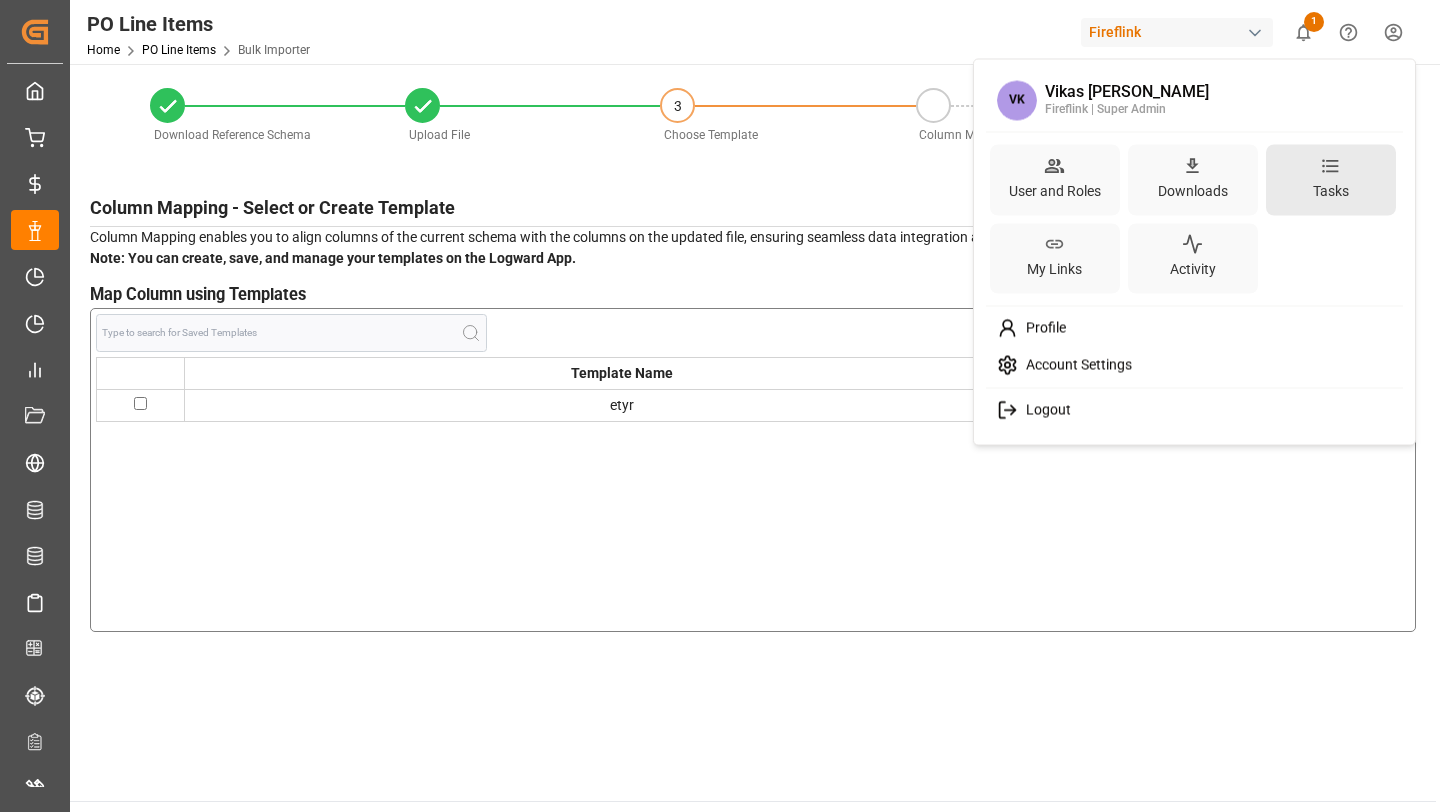 click on "Tasks" at bounding box center [1331, 179] 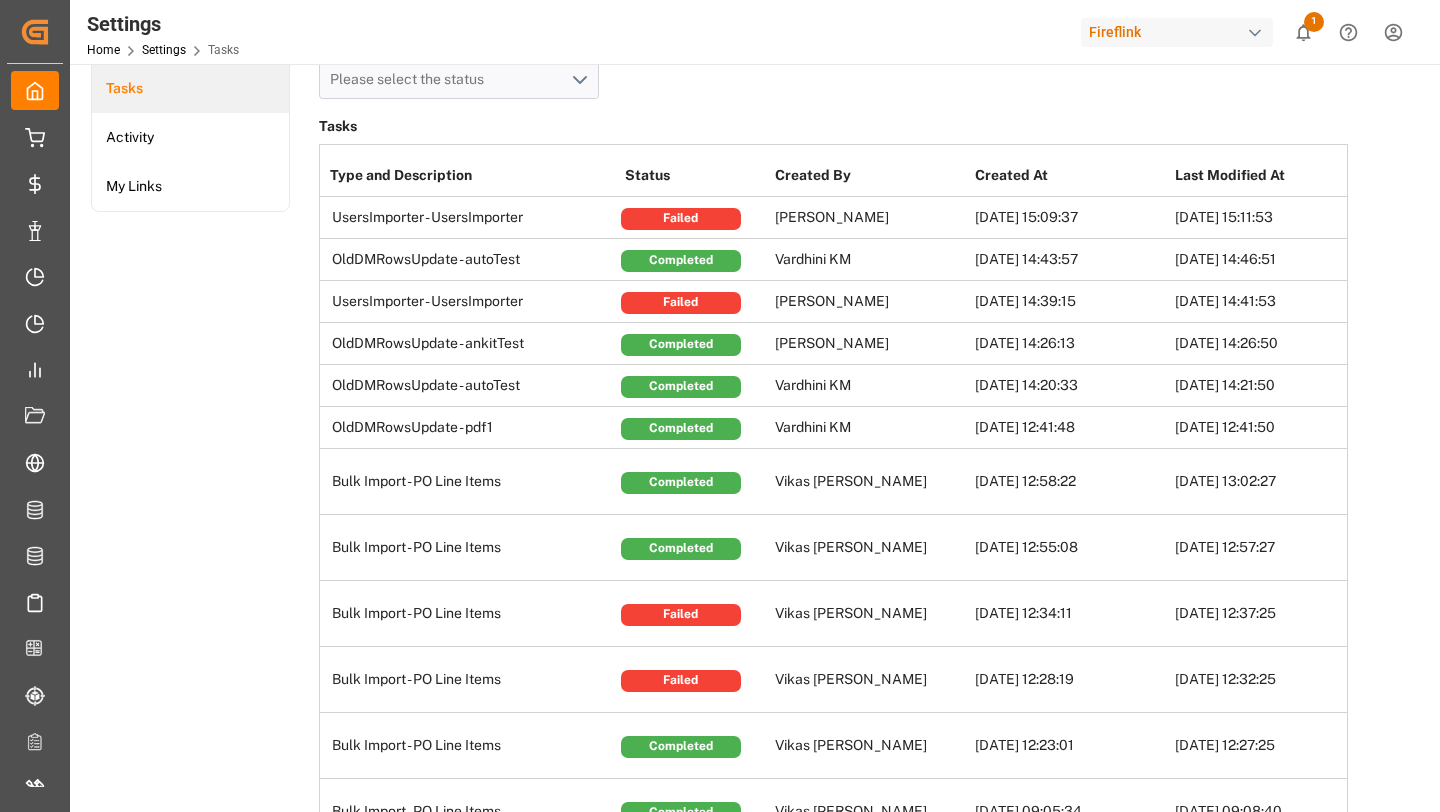 scroll, scrollTop: 74, scrollLeft: 0, axis: vertical 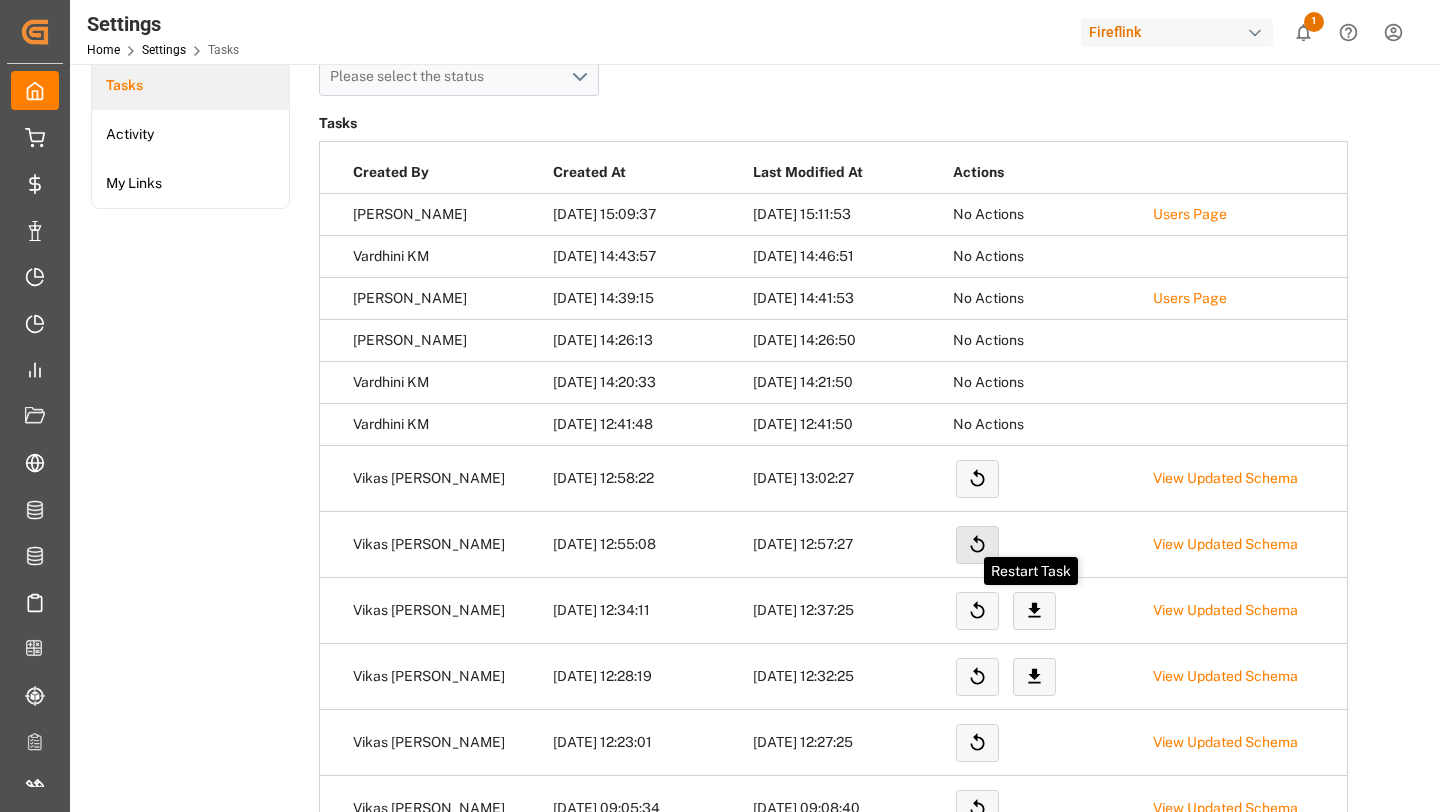 click 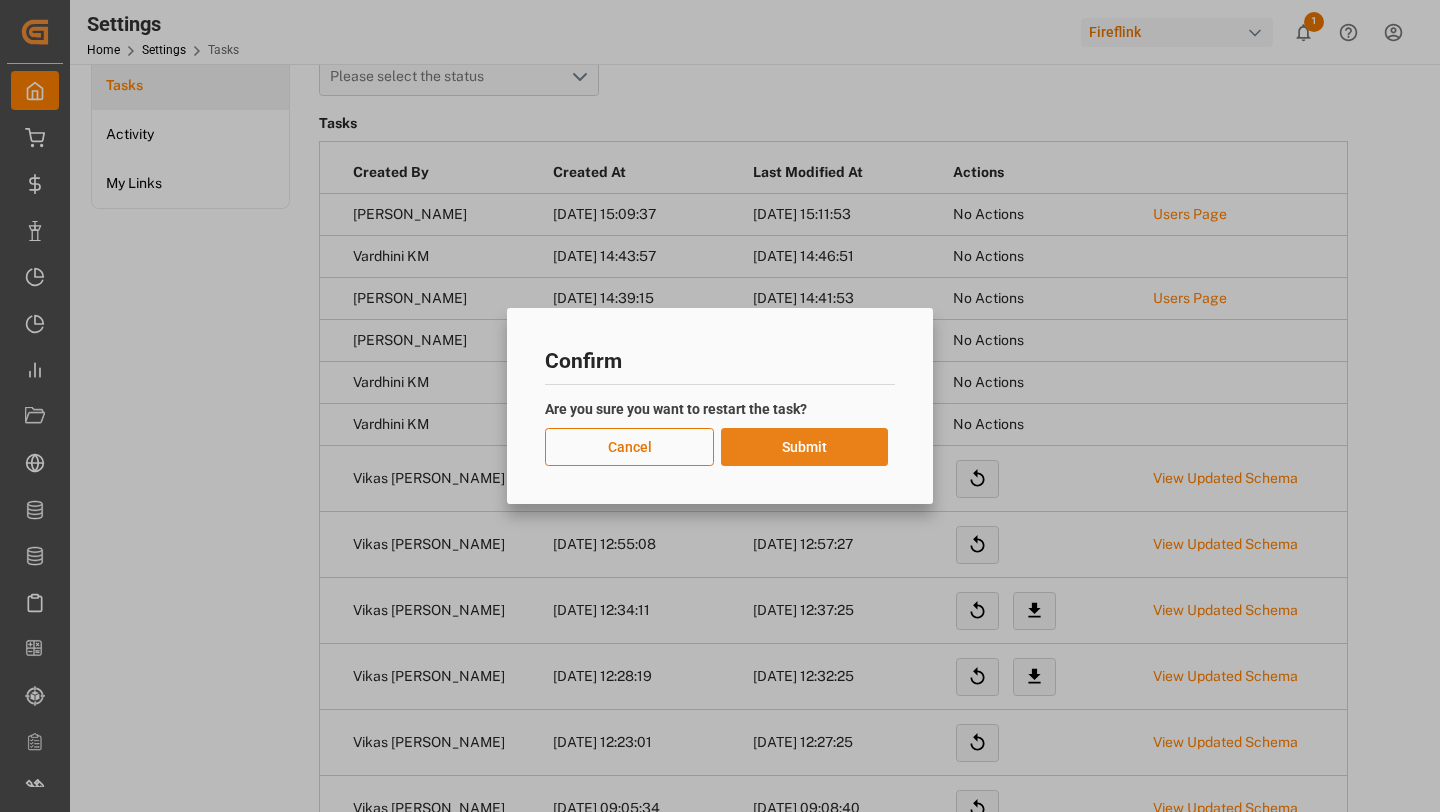 click on "Submit" at bounding box center (804, 447) 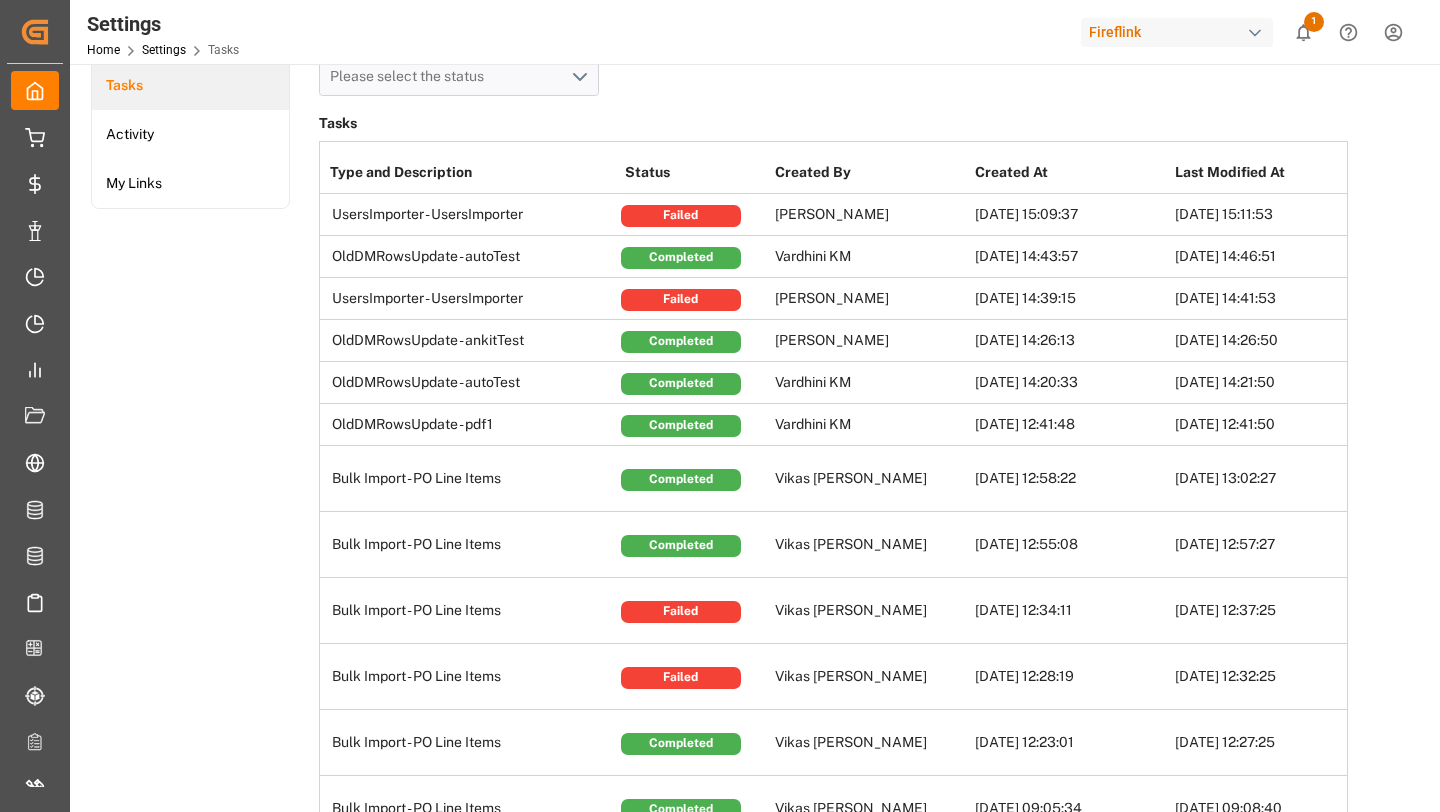 scroll, scrollTop: 0, scrollLeft: 422, axis: horizontal 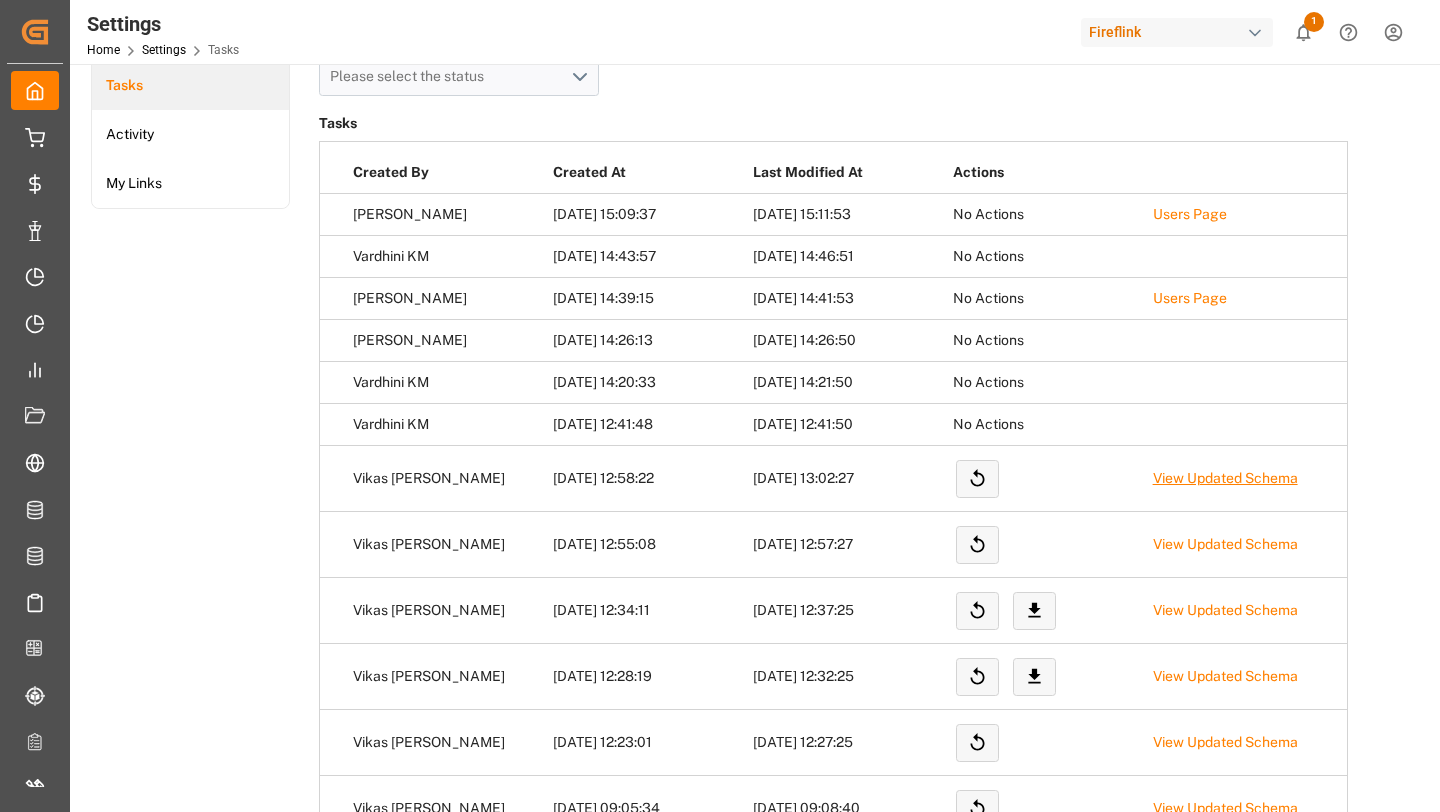 click on "View Updated Schema" at bounding box center (1225, 478) 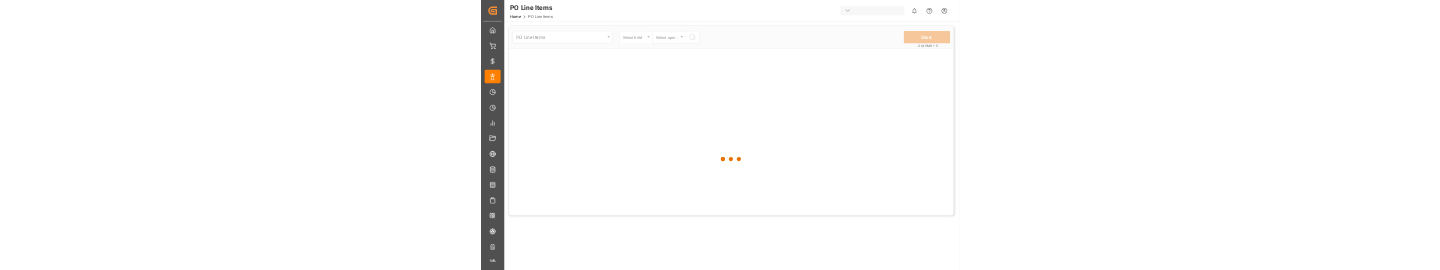 scroll, scrollTop: 0, scrollLeft: 0, axis: both 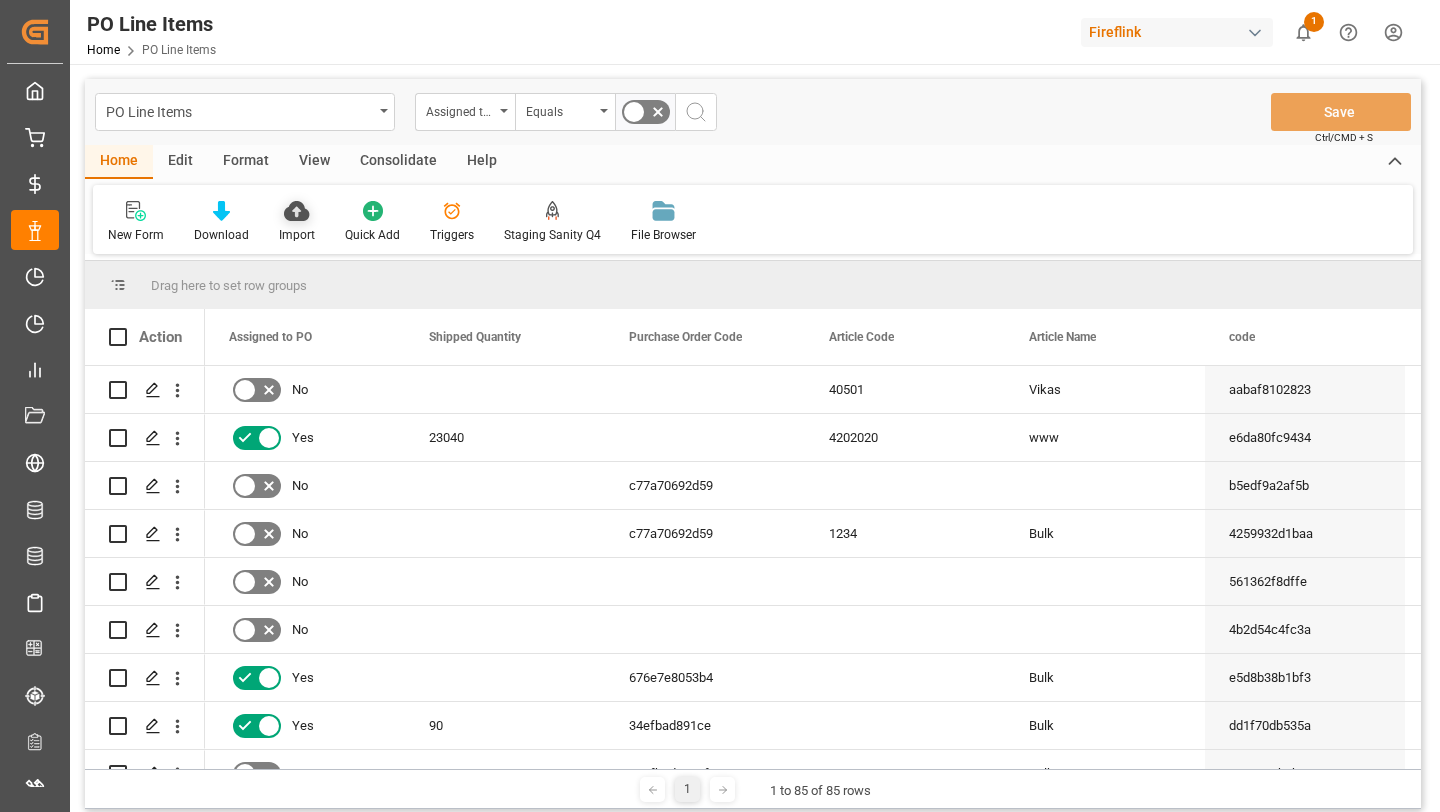 click on "Import" at bounding box center (297, 235) 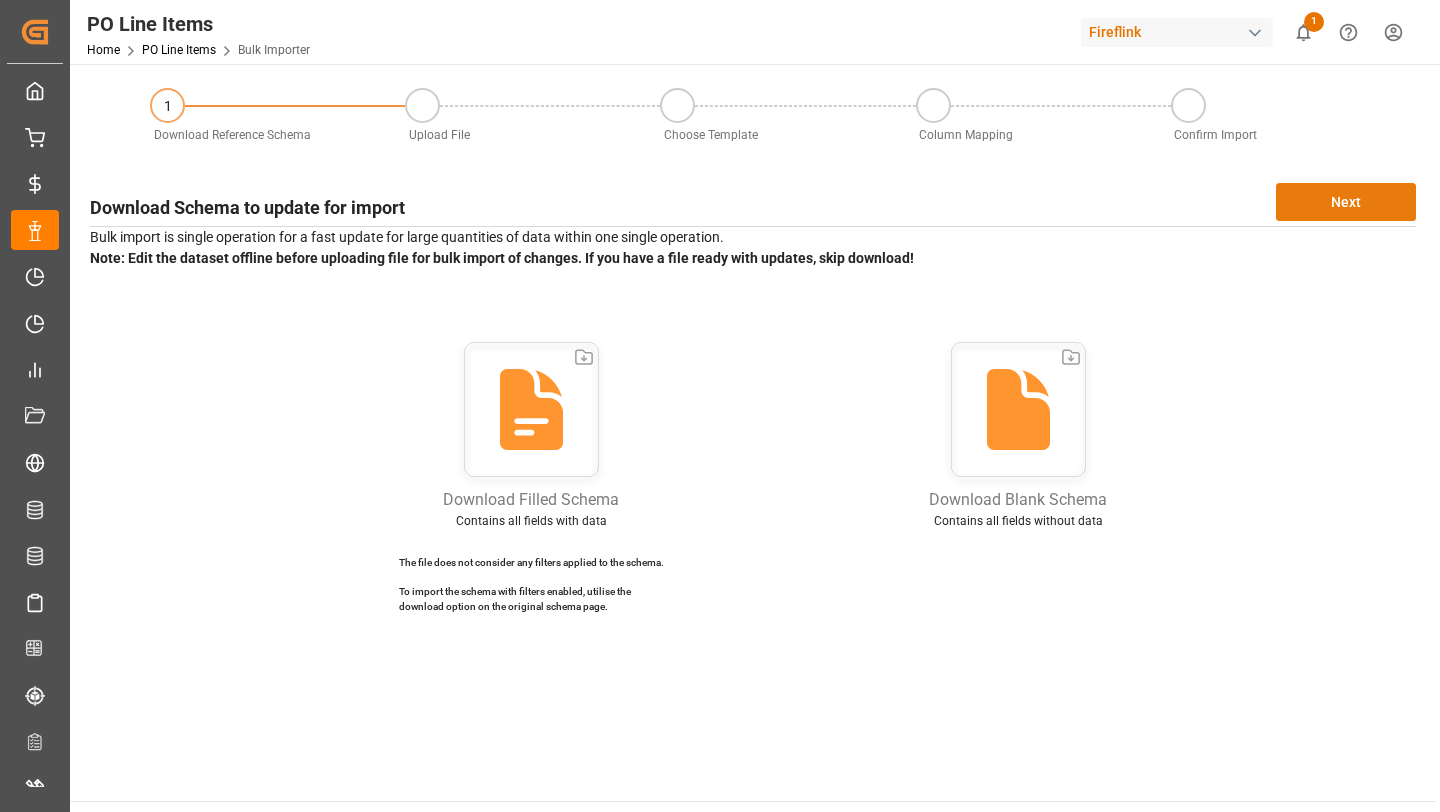 click on "Next" at bounding box center (1346, 202) 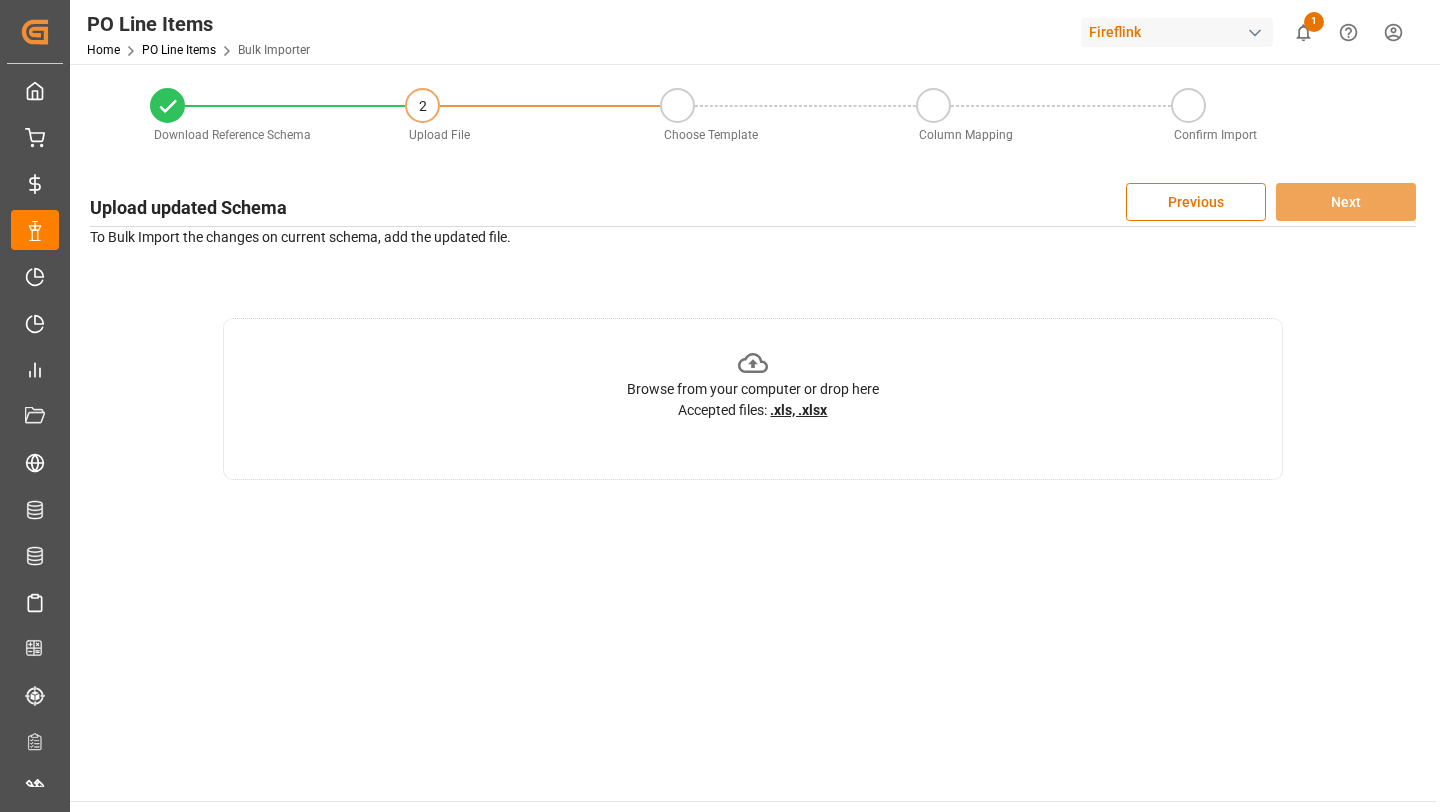 click on "Browse from your computer or drop here" at bounding box center [753, 389] 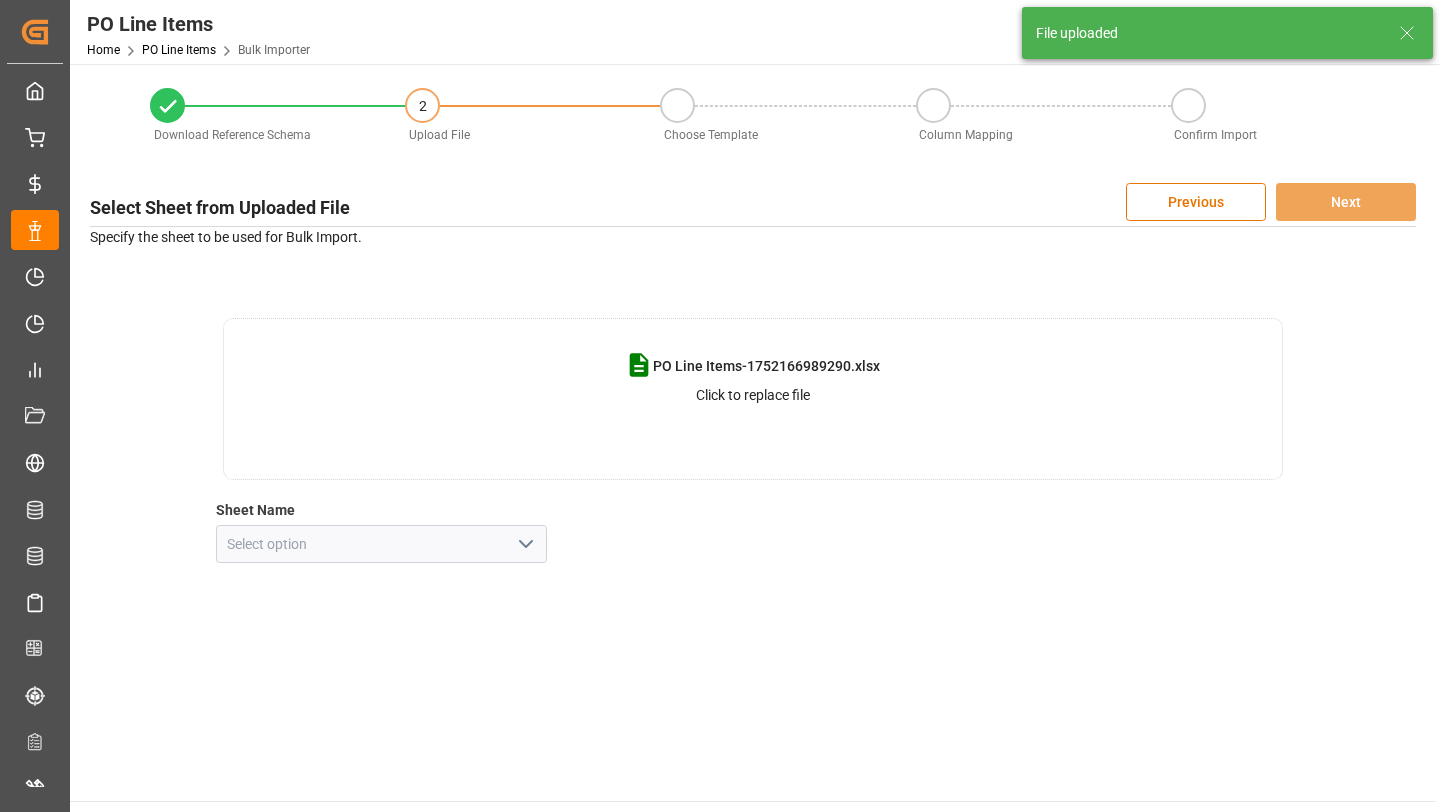 click 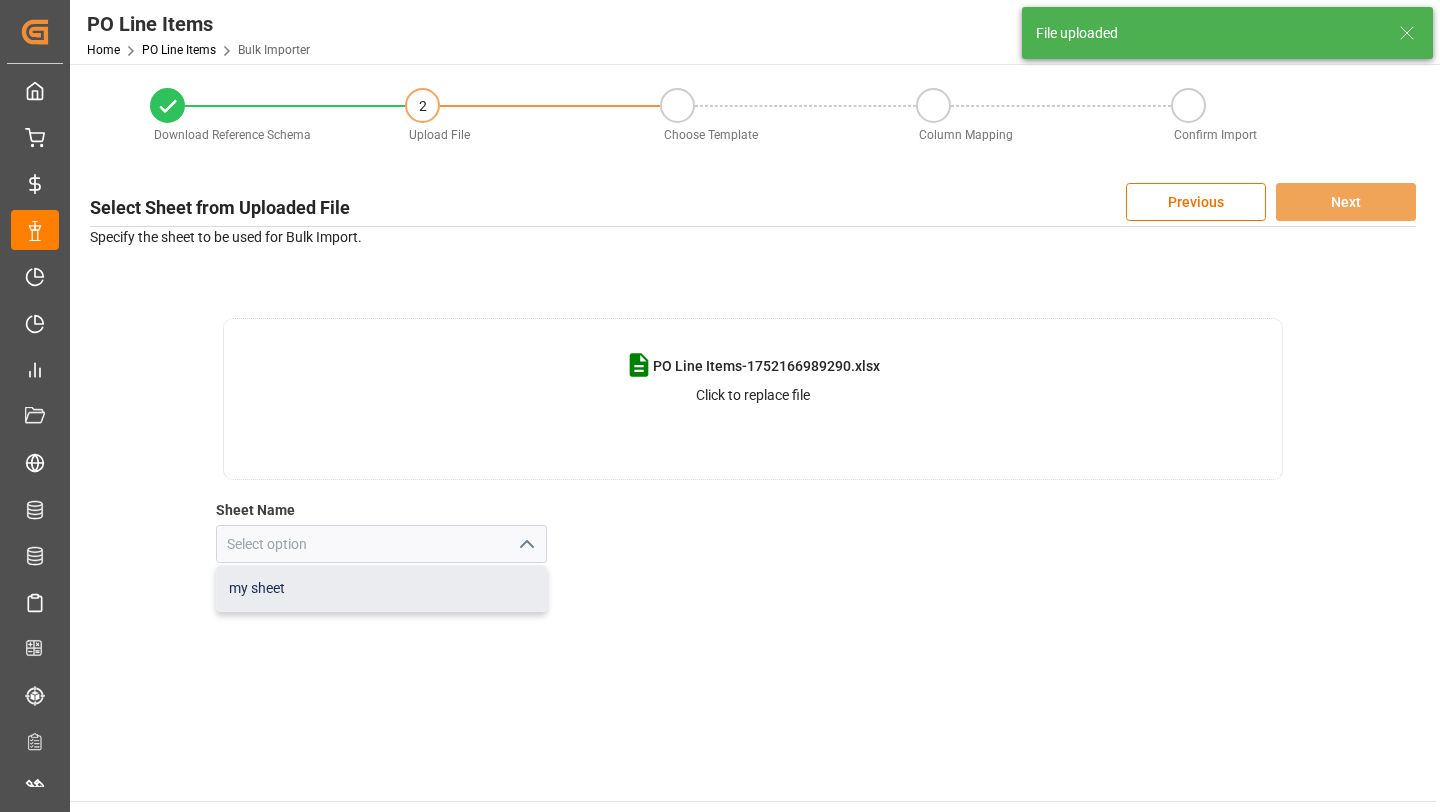 click on "my sheet" at bounding box center [382, 588] 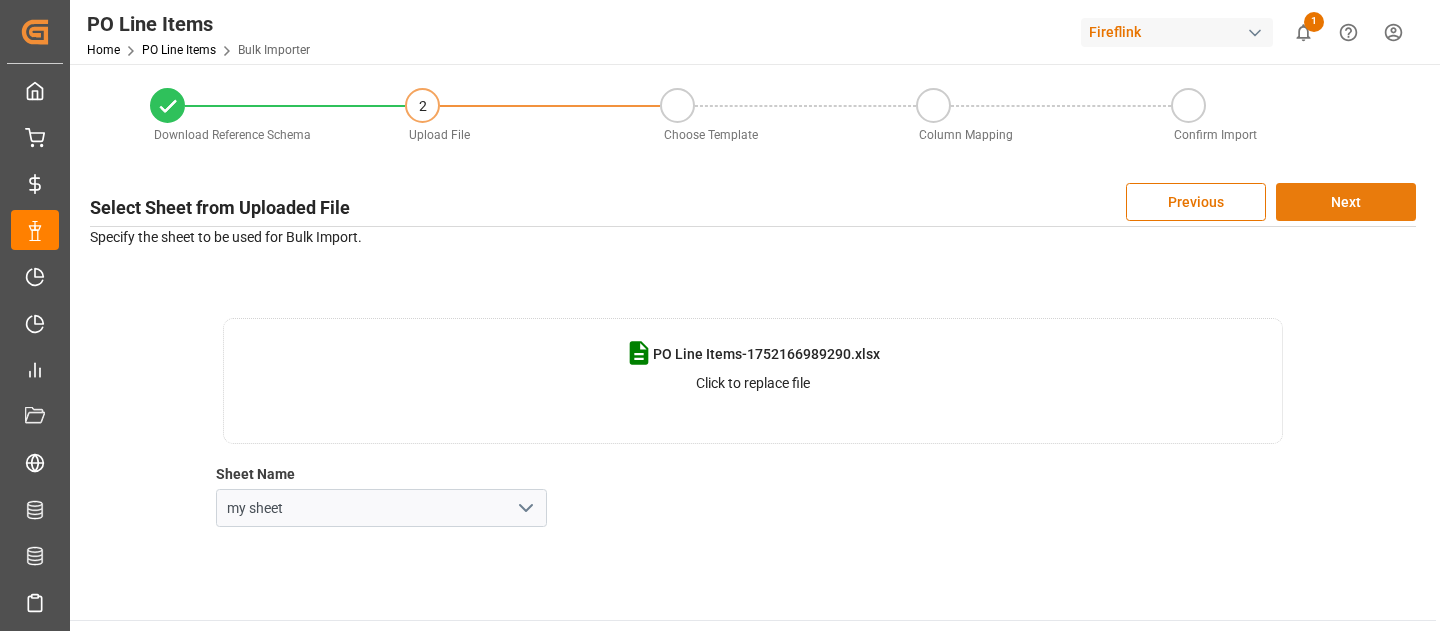 click on "Next" at bounding box center (1346, 202) 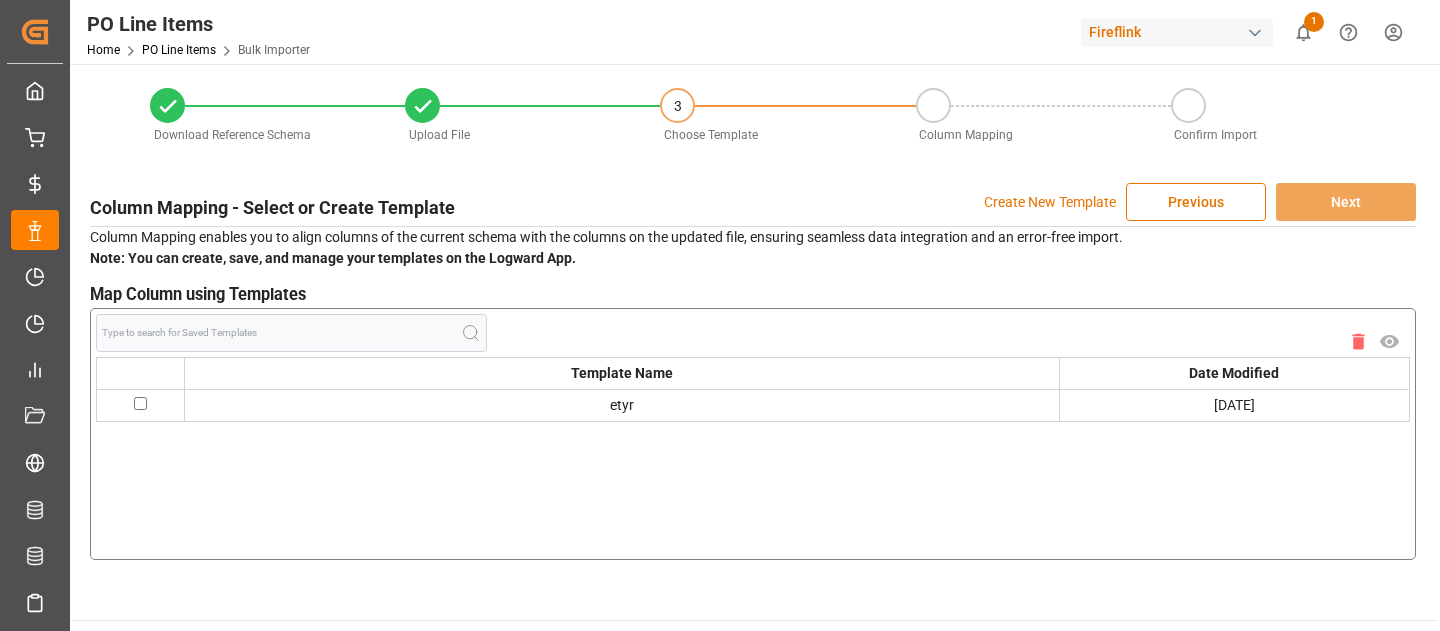 click at bounding box center [141, 405] 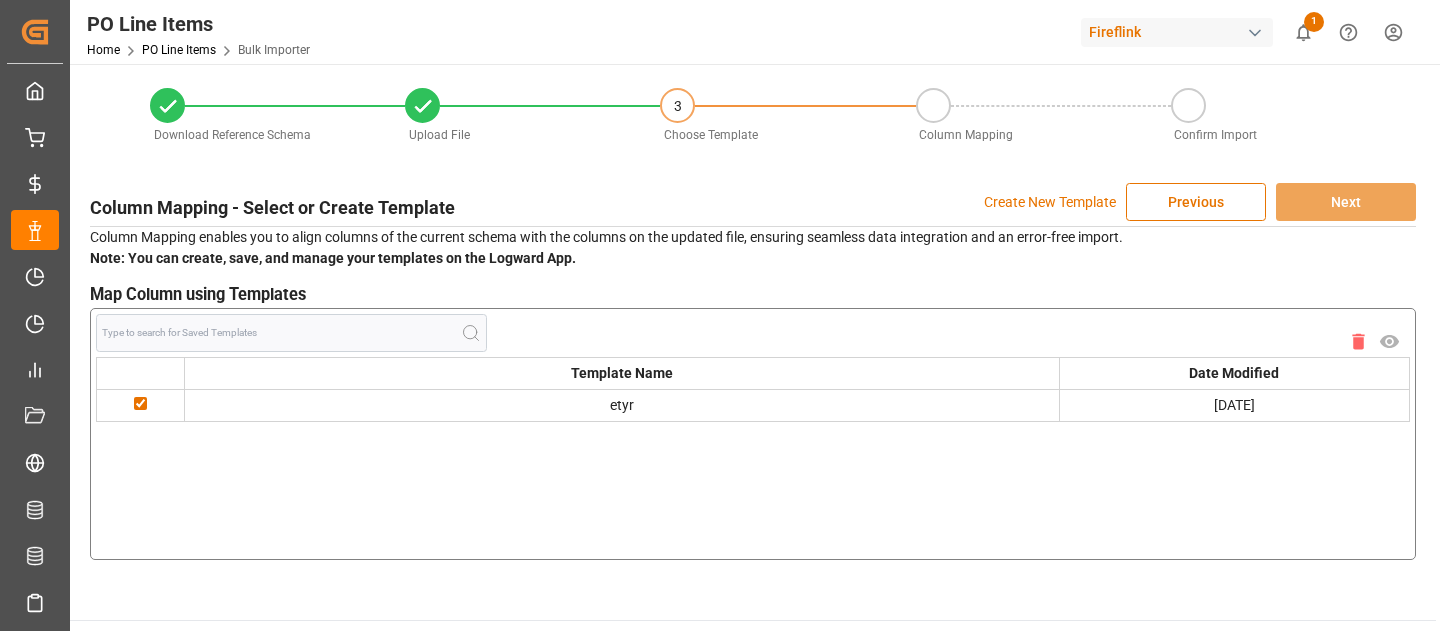 checkbox on "true" 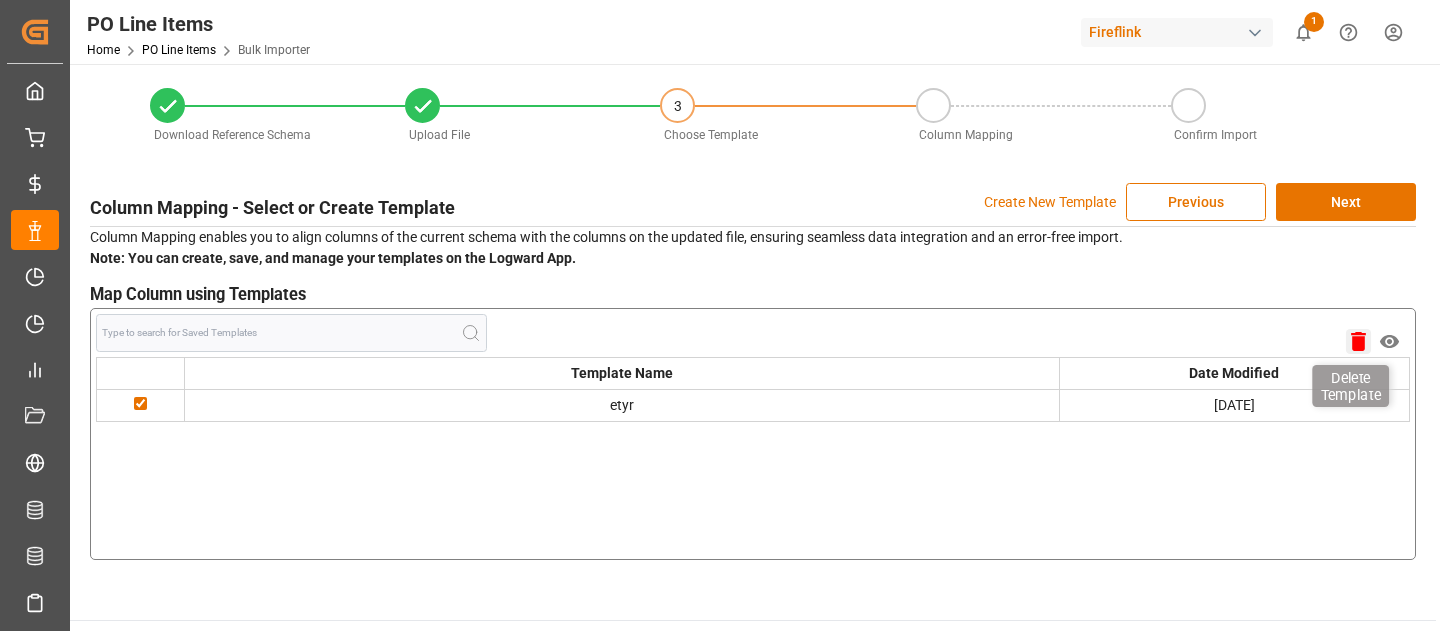 click 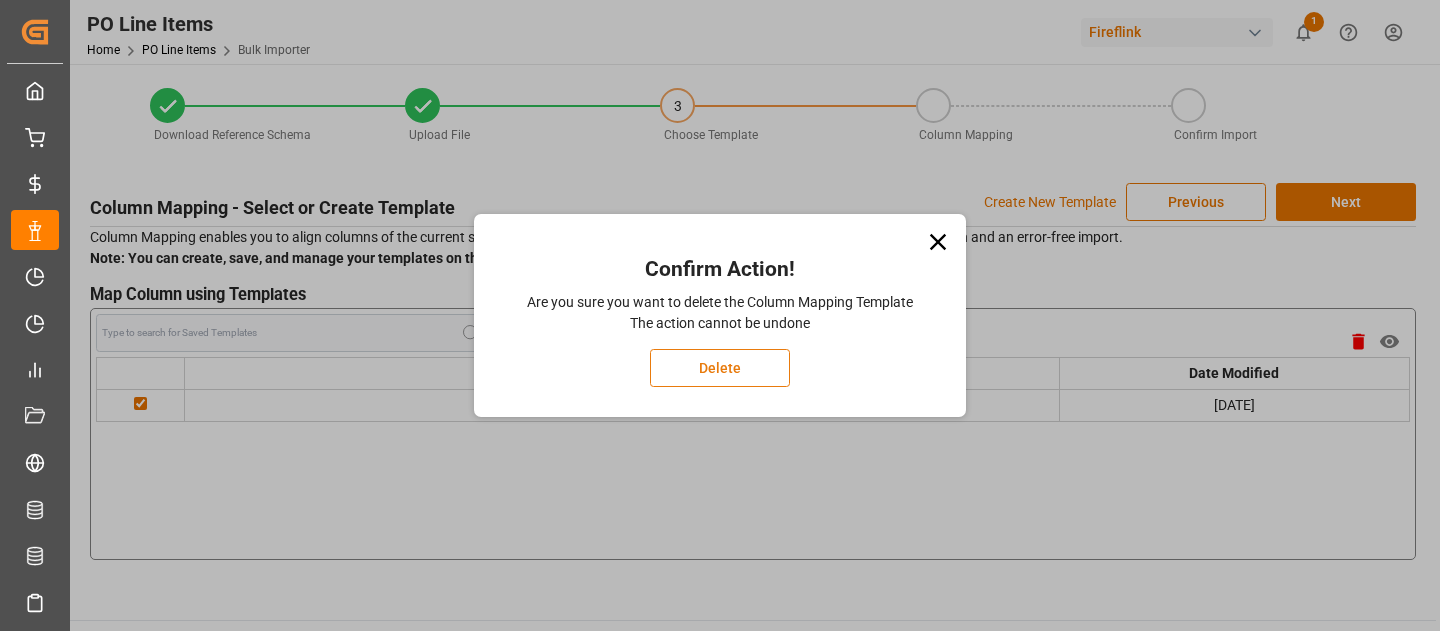 click on "Delete" at bounding box center [720, 368] 